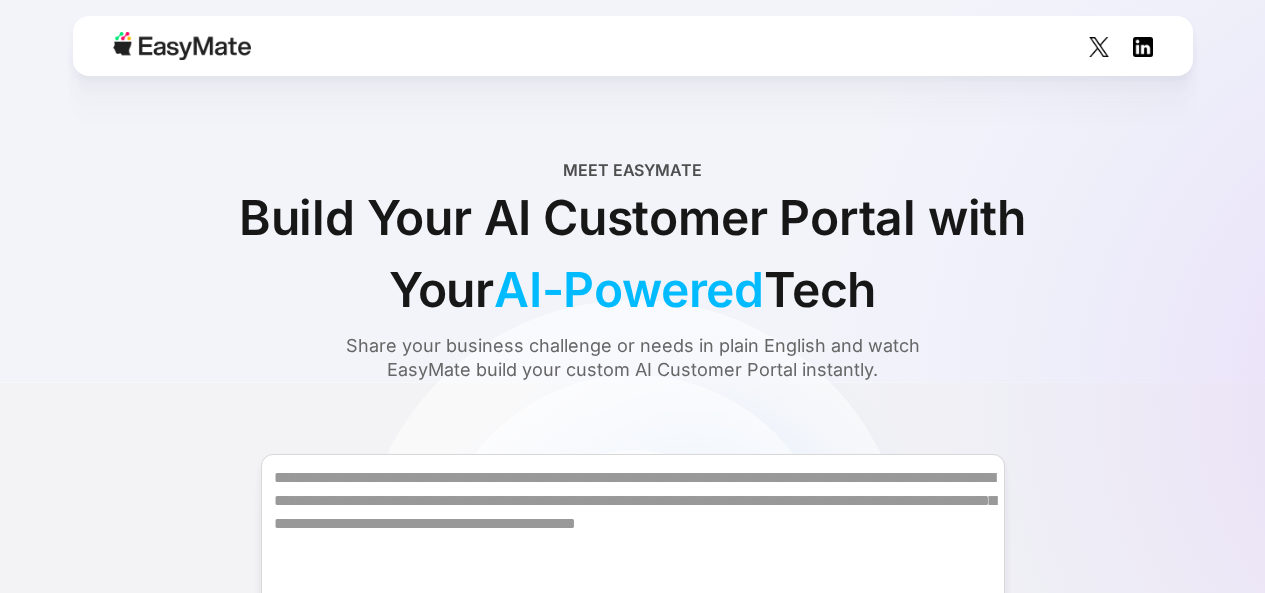 scroll, scrollTop: 0, scrollLeft: 0, axis: both 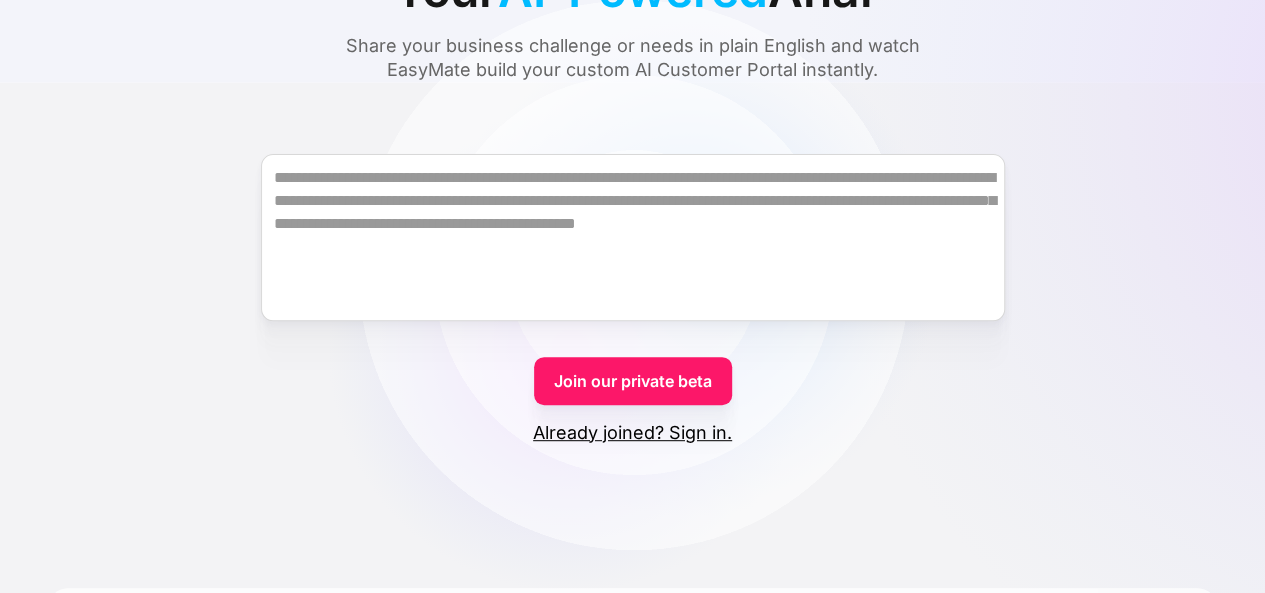 click on "Join our private beta" at bounding box center (633, 381) 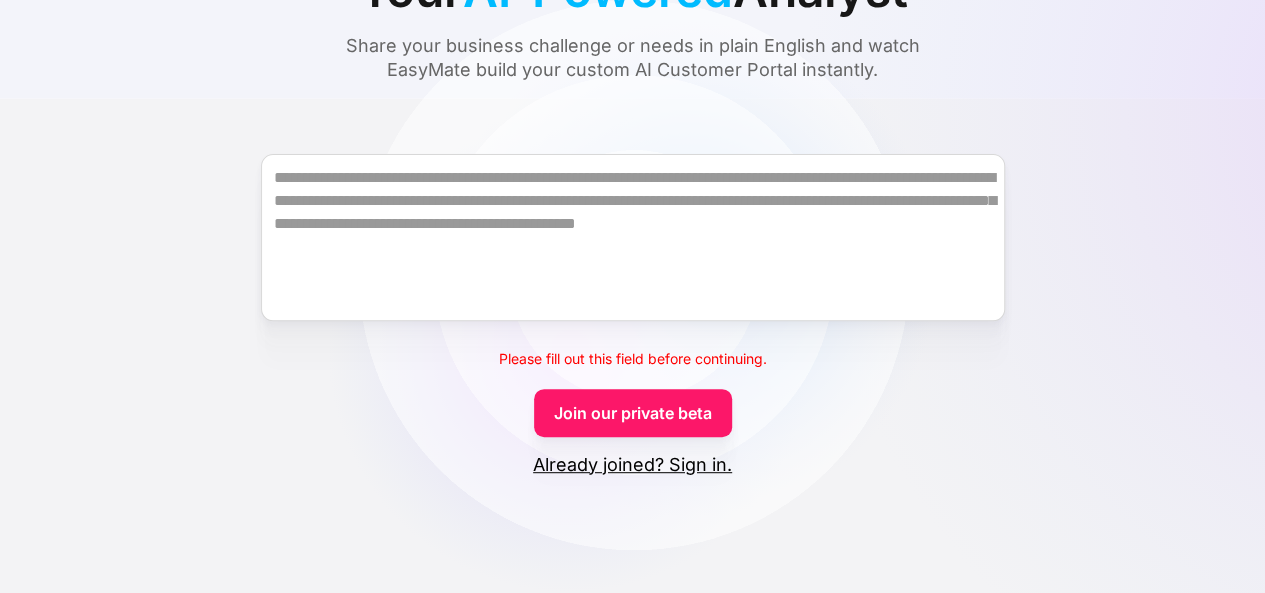 click on "Join our private beta" at bounding box center [633, 413] 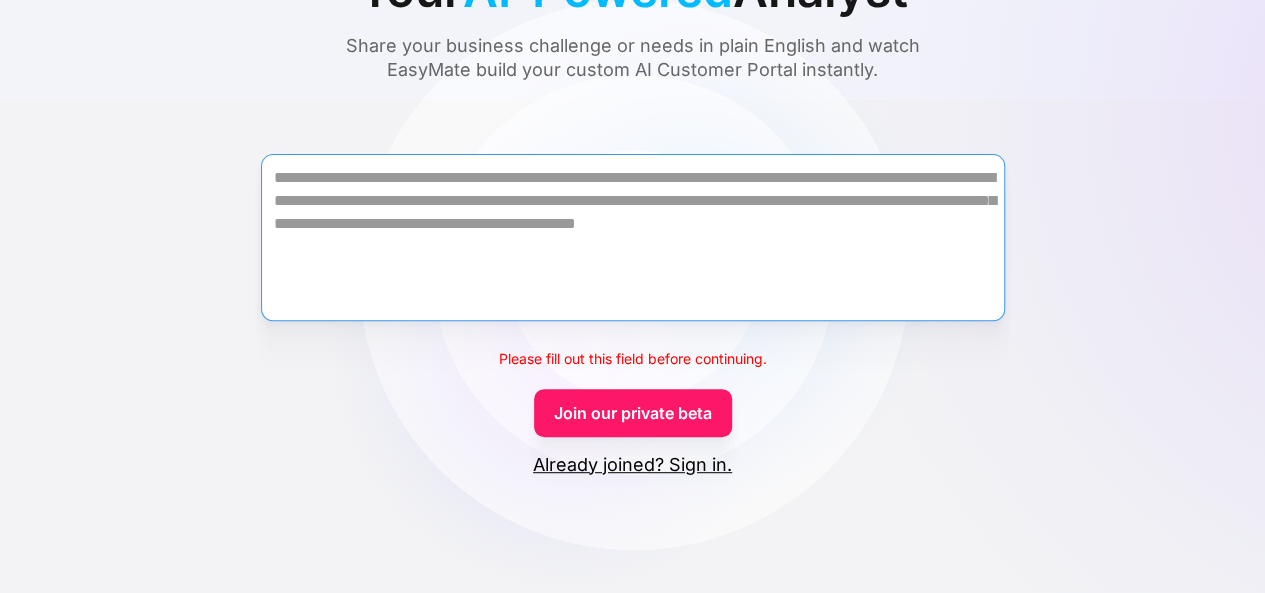 click at bounding box center (633, 237) 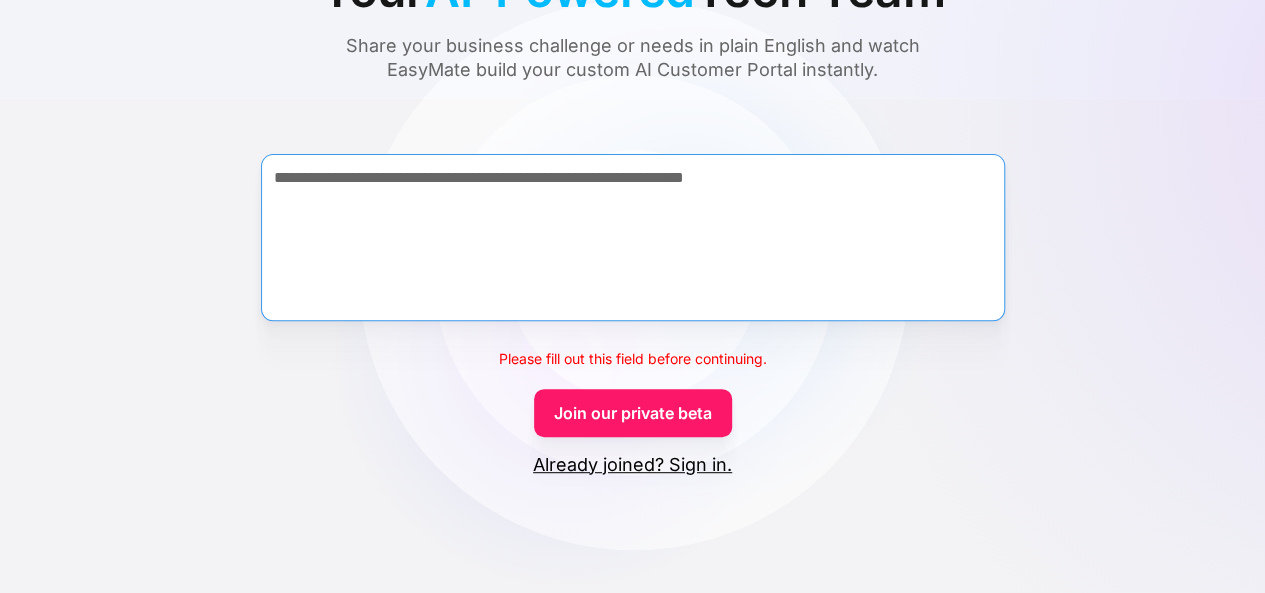 type on "**********" 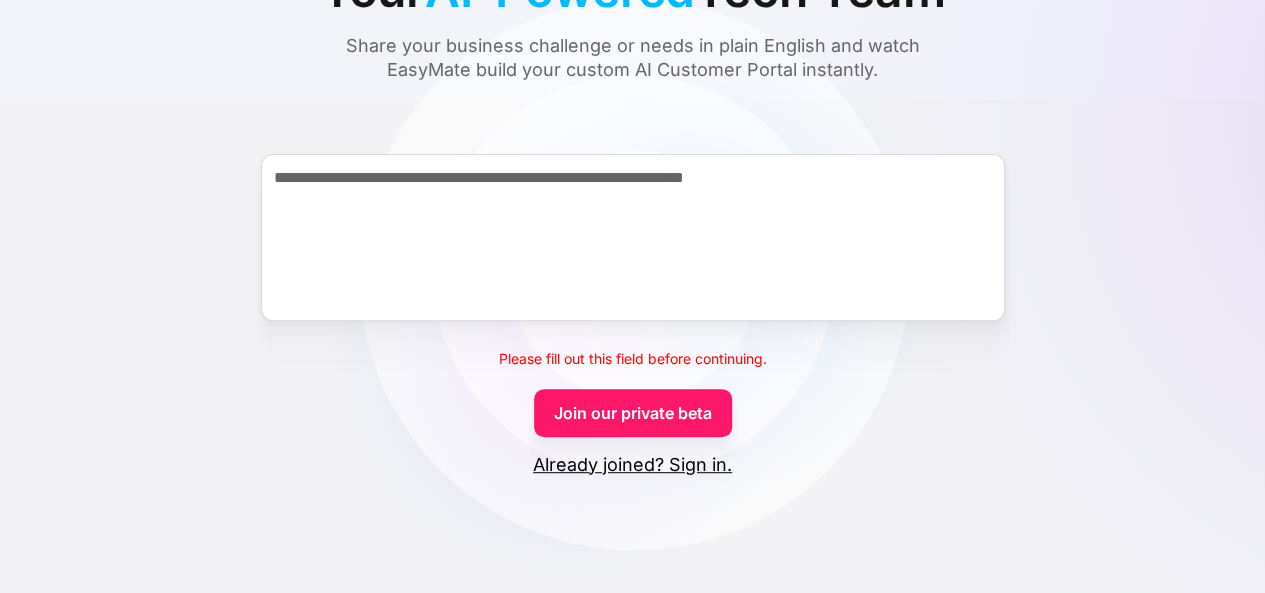 click on "Join our private beta" at bounding box center (633, 413) 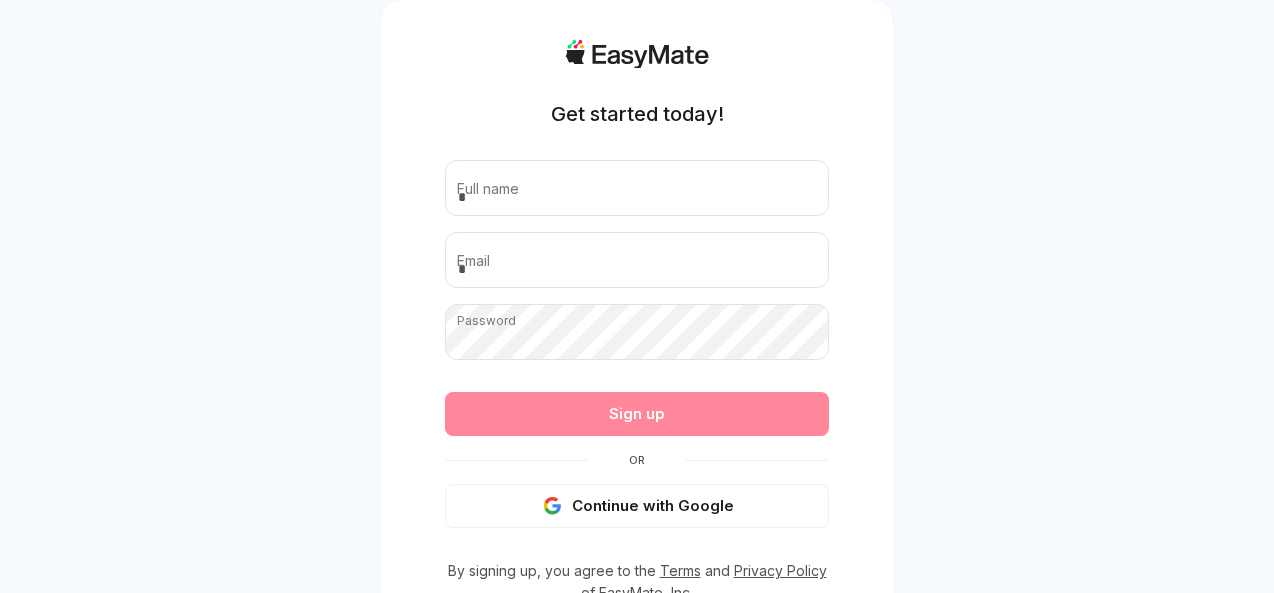 scroll, scrollTop: 0, scrollLeft: 0, axis: both 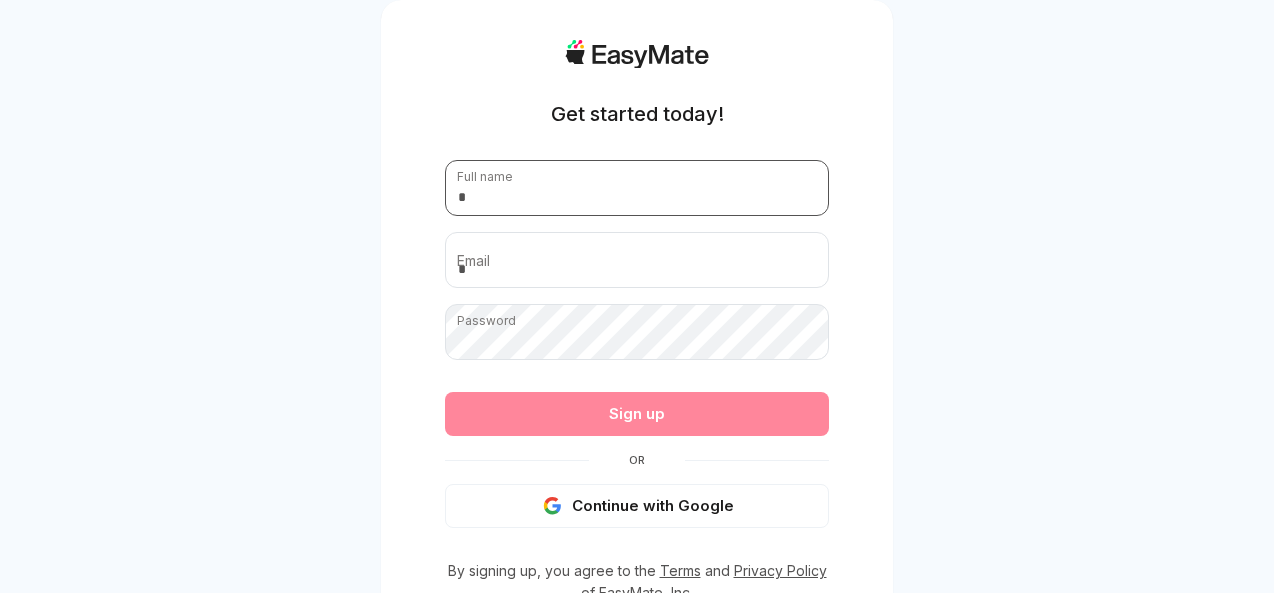 click at bounding box center [637, 188] 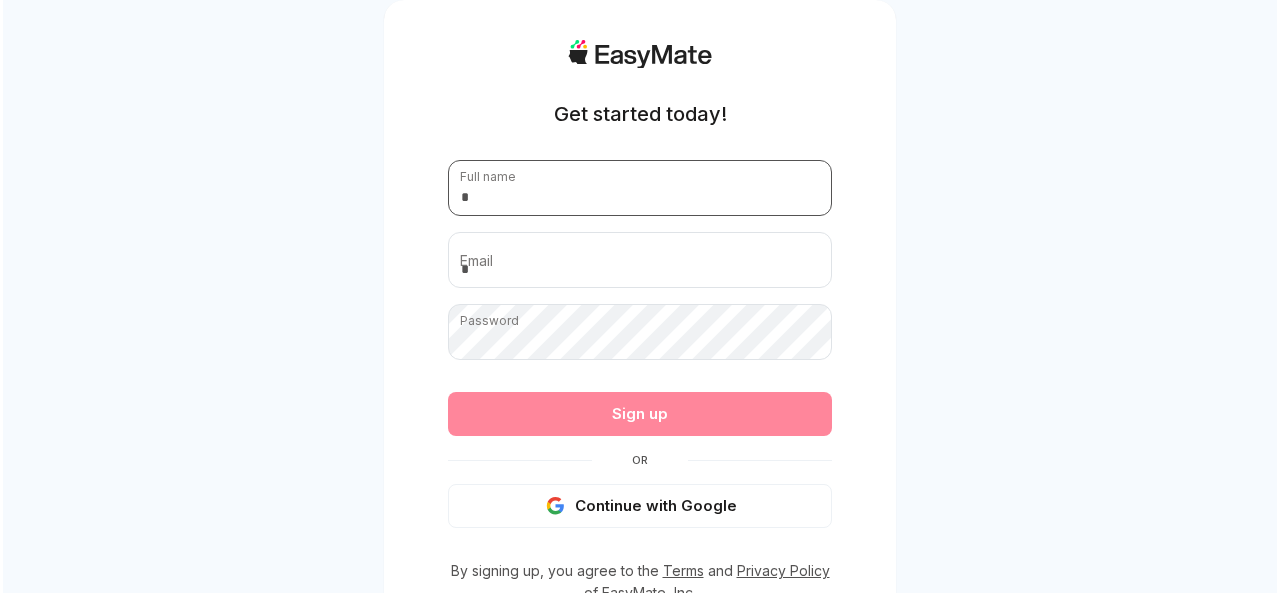 scroll, scrollTop: 0, scrollLeft: 0, axis: both 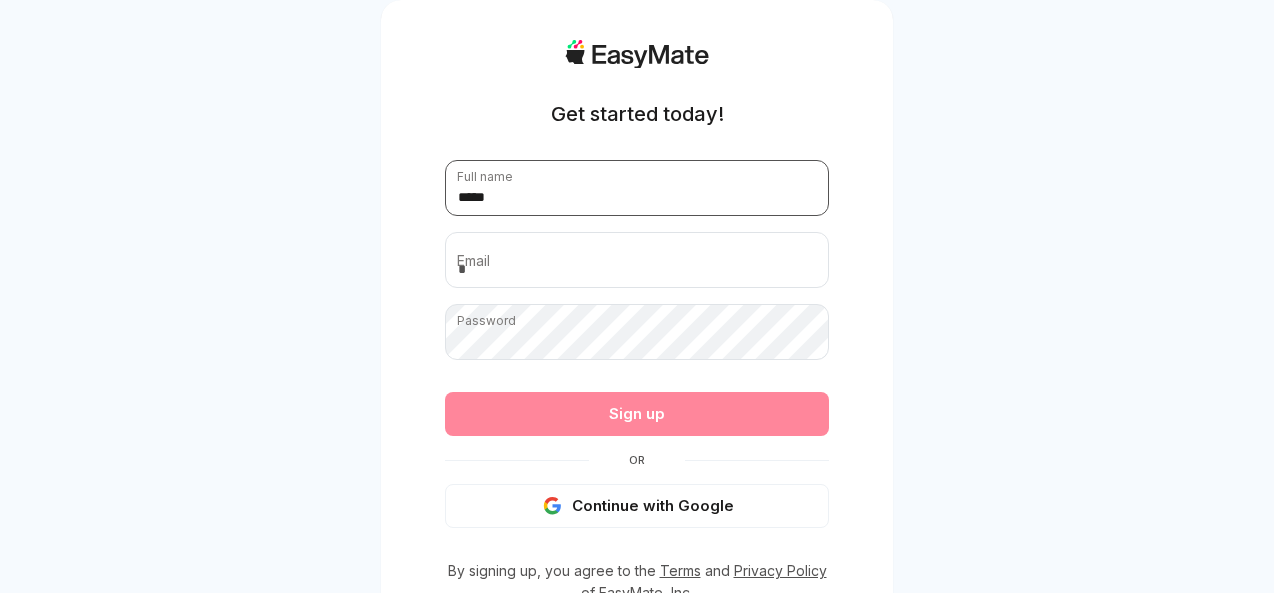 type on "*****" 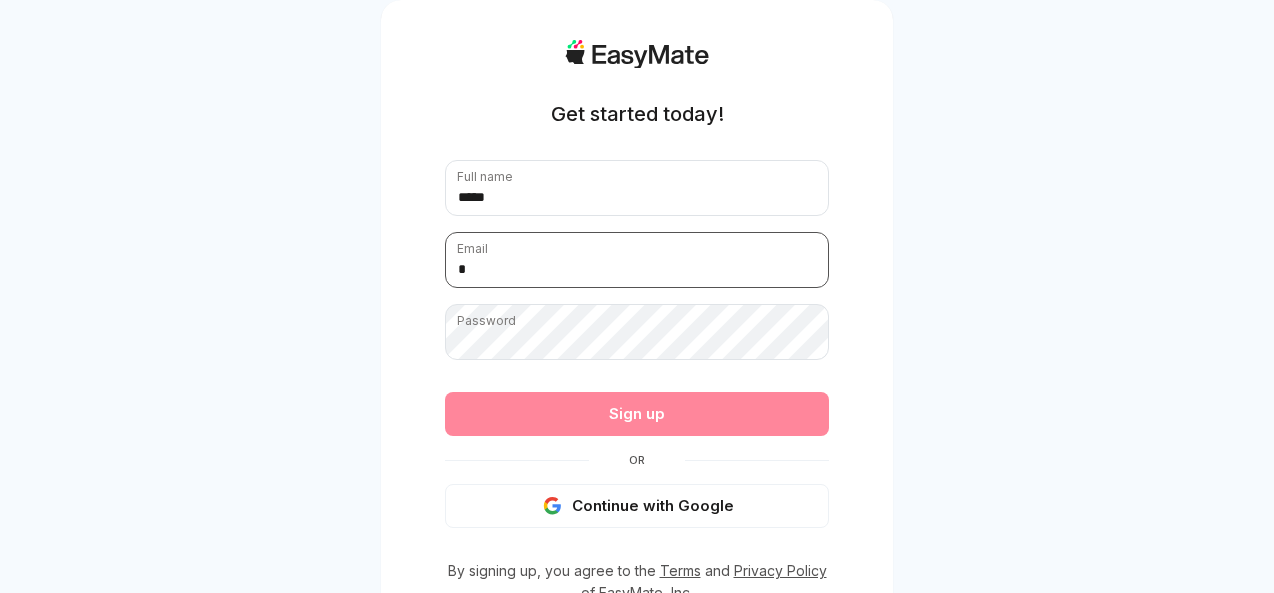 type on "**********" 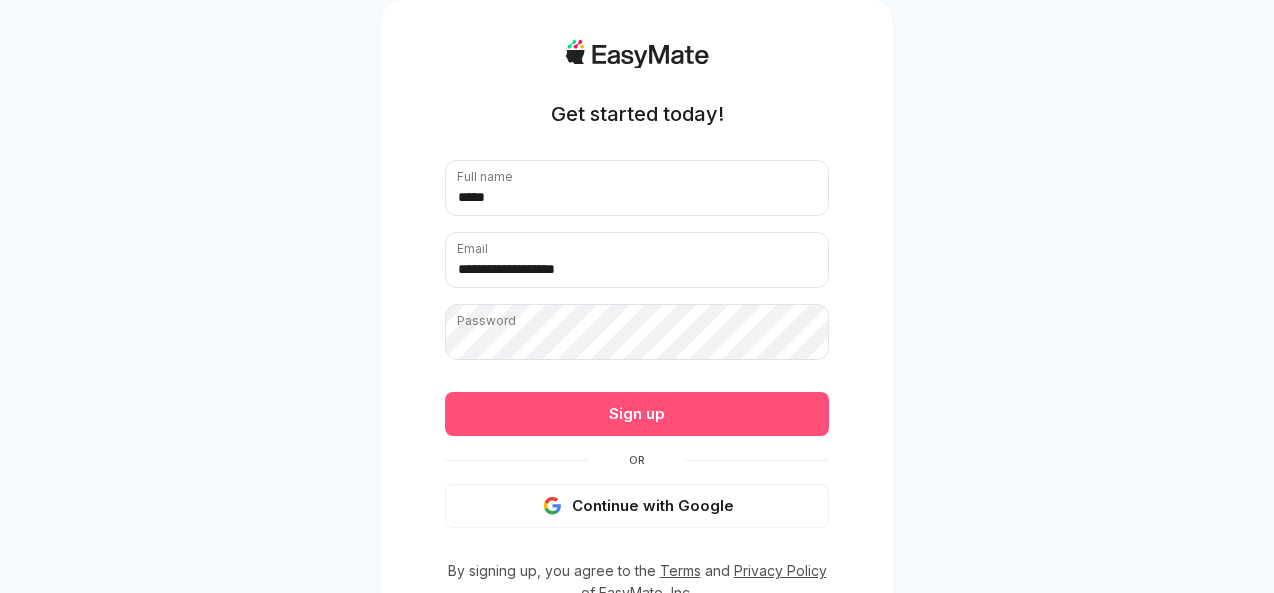 click on "Sign up" at bounding box center (637, 414) 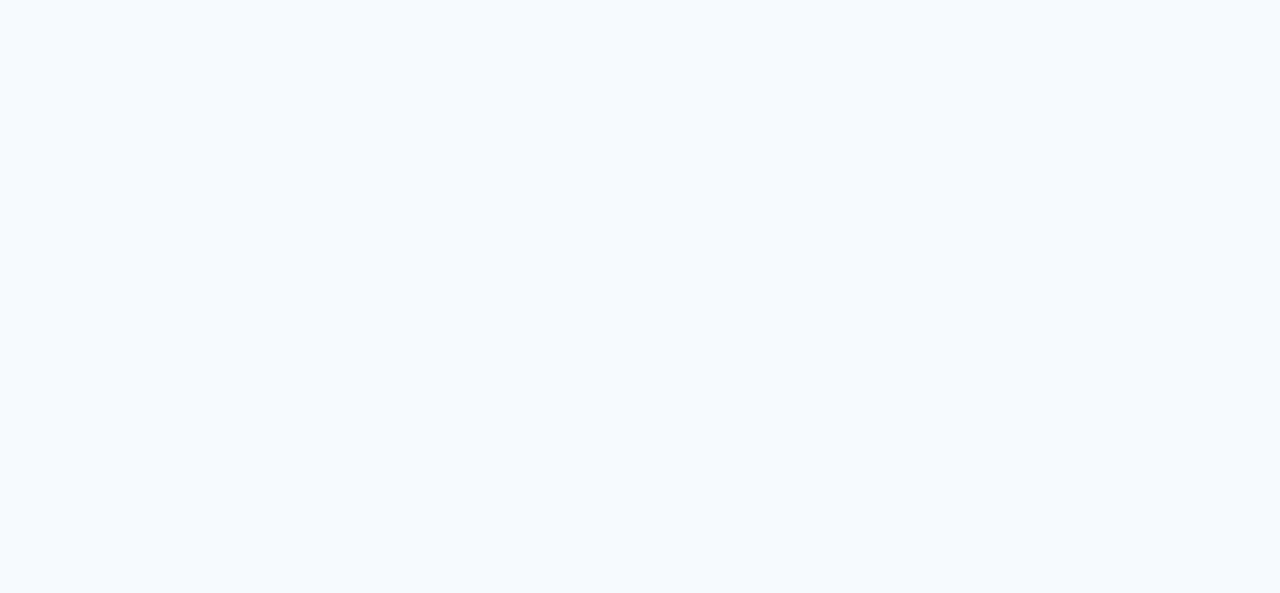 scroll, scrollTop: 0, scrollLeft: 0, axis: both 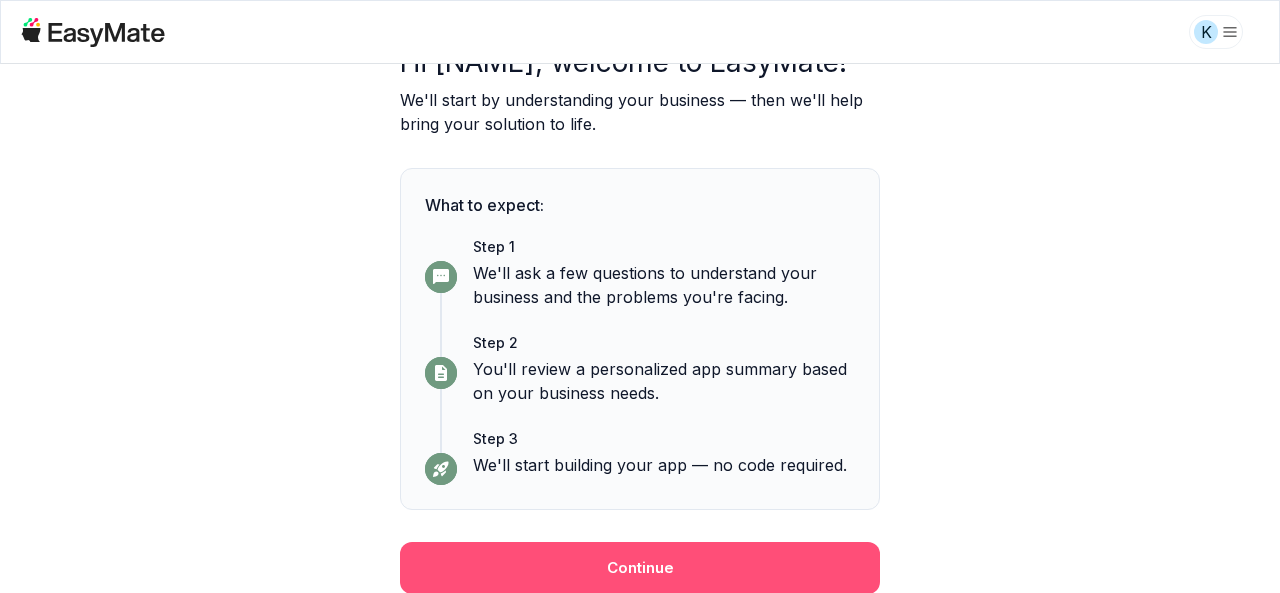 click on "Continue" at bounding box center (640, 568) 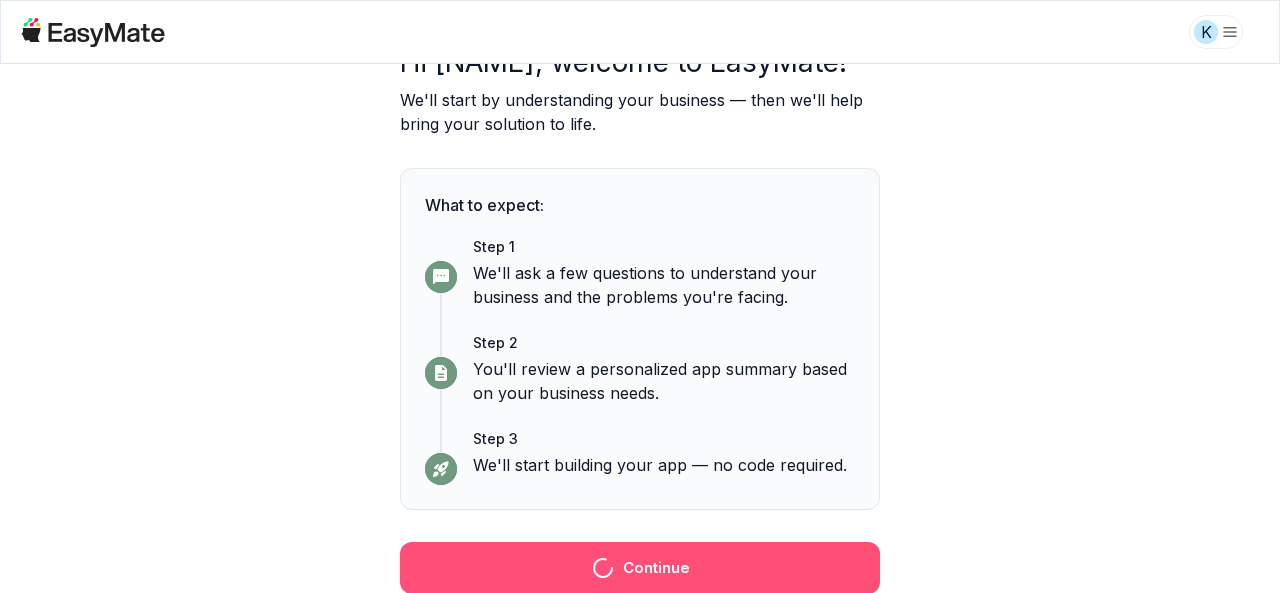 scroll, scrollTop: 0, scrollLeft: 0, axis: both 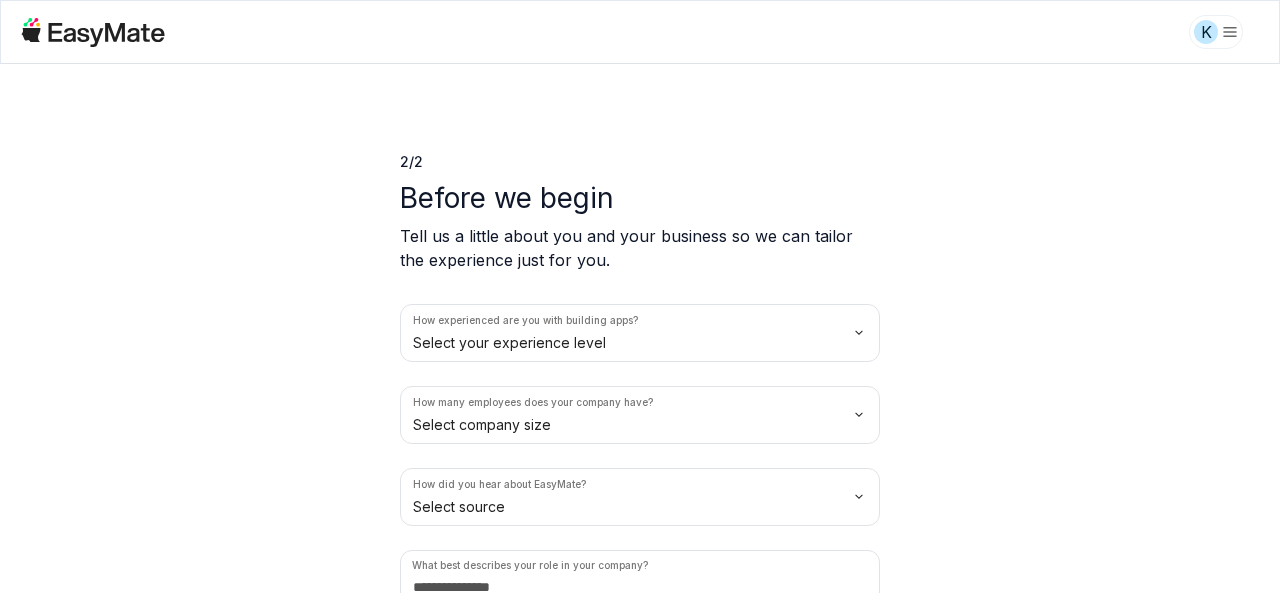 click on "K 2 / 2 Before we begin Tell us a little about you and your business so we can tailor the experience just for you. How experienced are you with building apps? Select your experience level How many employees does your company have? Select company size How did you hear about EasyMate? Select source What best describes your role in your company? Let's begin" at bounding box center [640, 296] 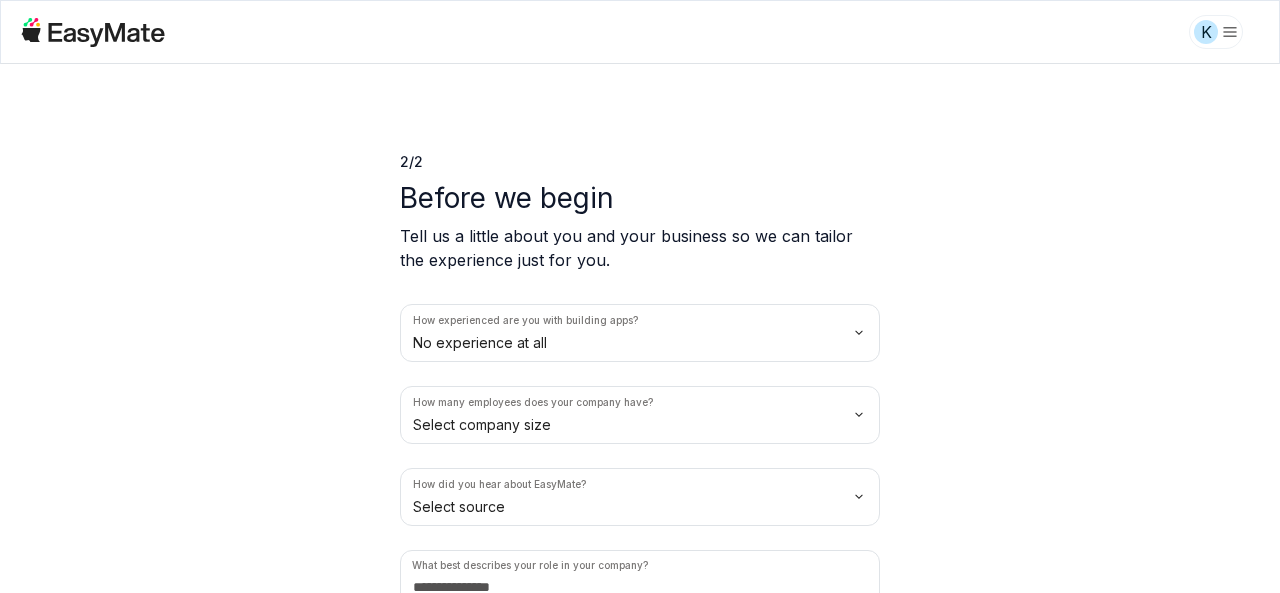 click on "K 2 / 2 Before we begin Tell us a little about you and your business so we can tailor the experience just for you. How experienced are you with building apps? No experience at all How many employees does your company have? Select company size How did you hear about EasyMate? Select source What best describes your role in your company? Let's begin" at bounding box center [640, 296] 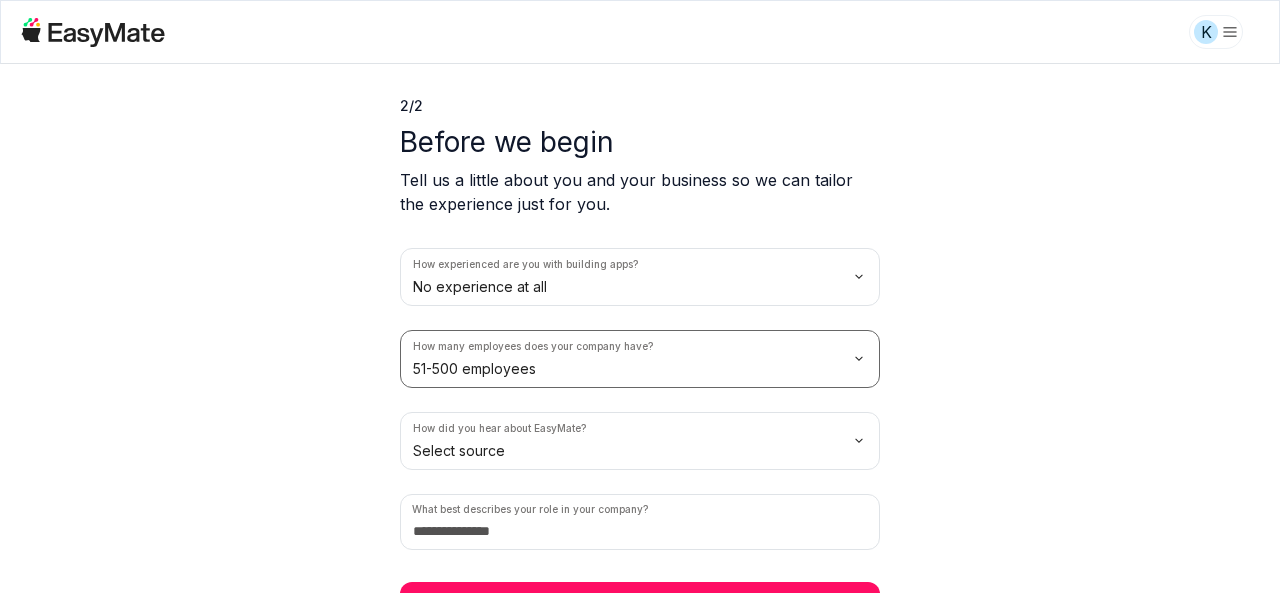 scroll, scrollTop: 94, scrollLeft: 0, axis: vertical 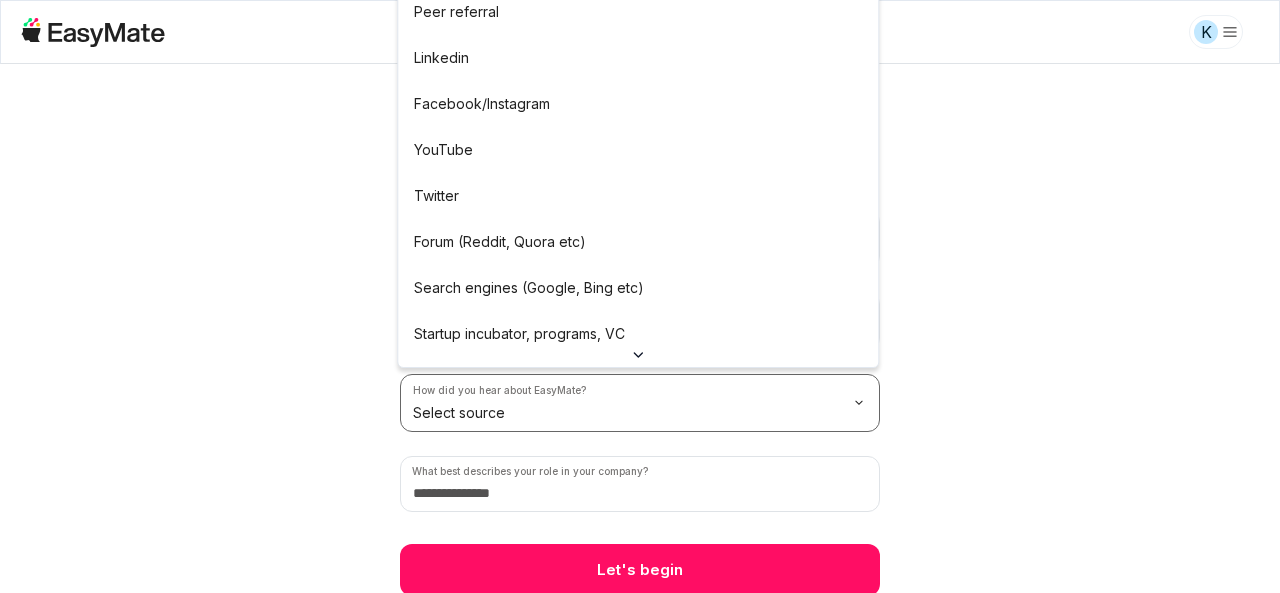 click on "K 2 / 2 Before we begin Tell us a little about you and your business so we can tailor the experience just for you. How experienced are you with building apps? No experience at all How many employees does your company have? 51-500 employees How did you hear about EasyMate? Select source What best describes your role in your company? Let's begin Peer referral Linkedin Facebook/Instagram YouTube Twitter Forum (Reddit, Quora etc) Search engines (Google, Bing etc) Startup incubator, programs, VC Podcast Press or news outlet Other" at bounding box center [640, 296] 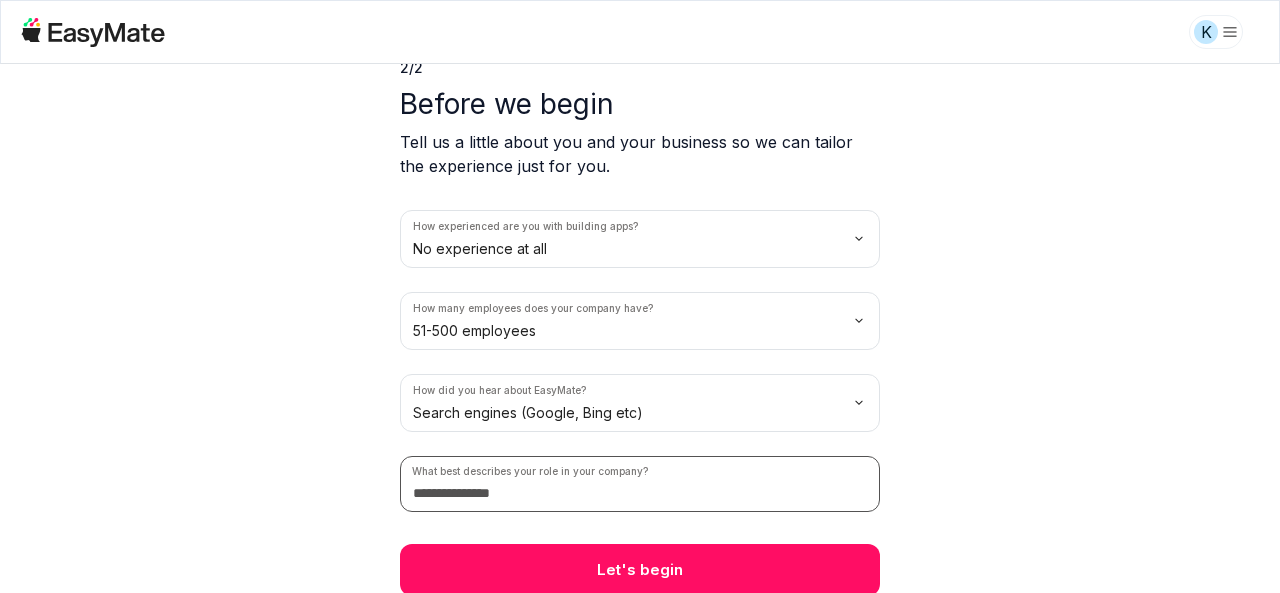 click at bounding box center [640, 484] 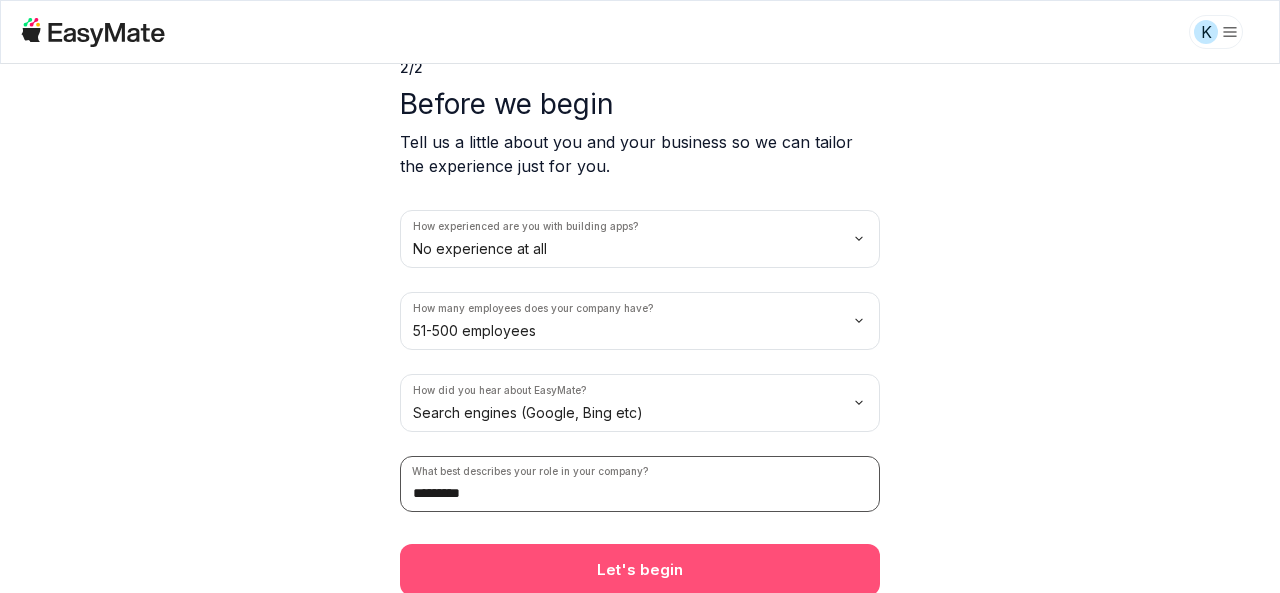 type on "*********" 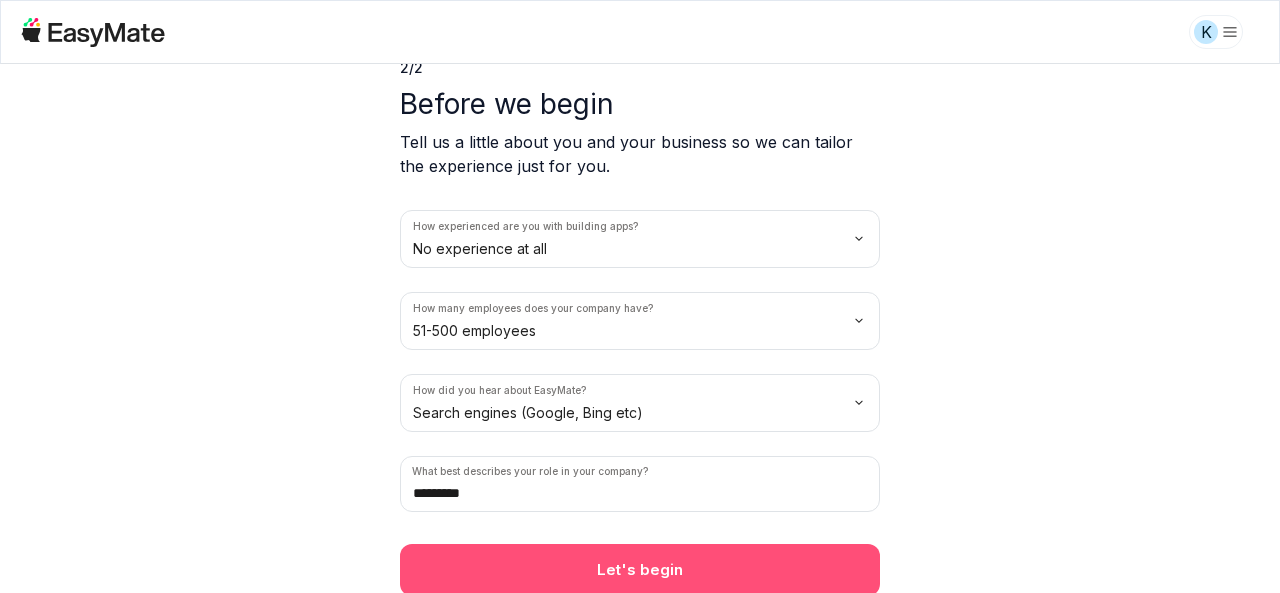 click on "Let's begin" at bounding box center [640, 570] 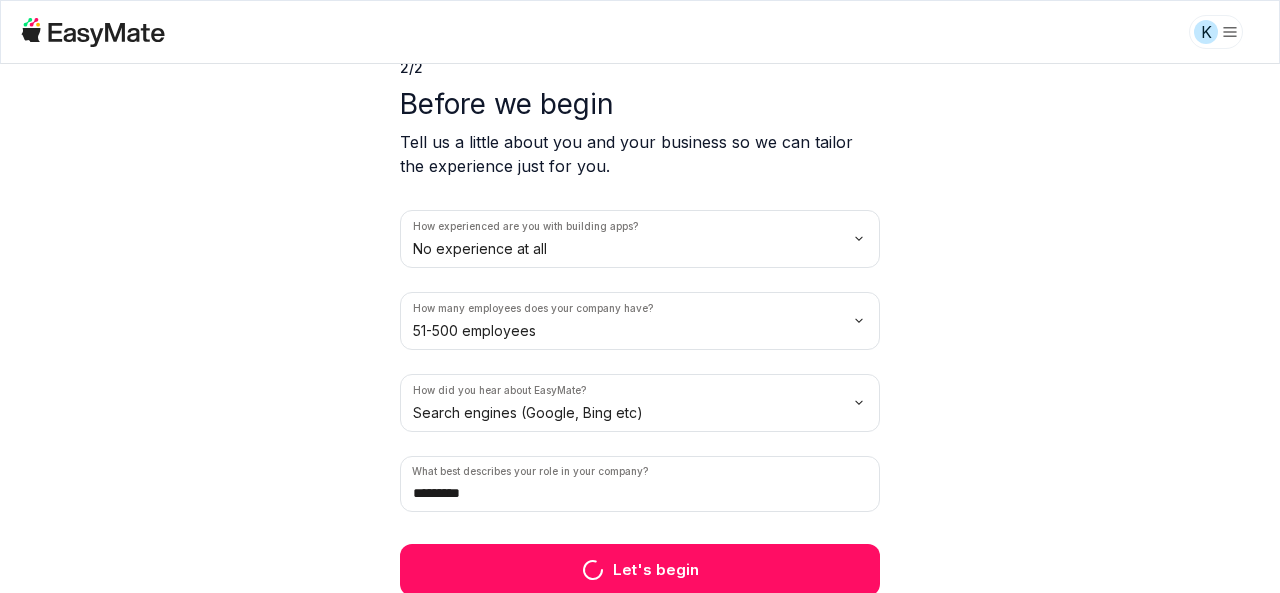 scroll, scrollTop: 50, scrollLeft: 0, axis: vertical 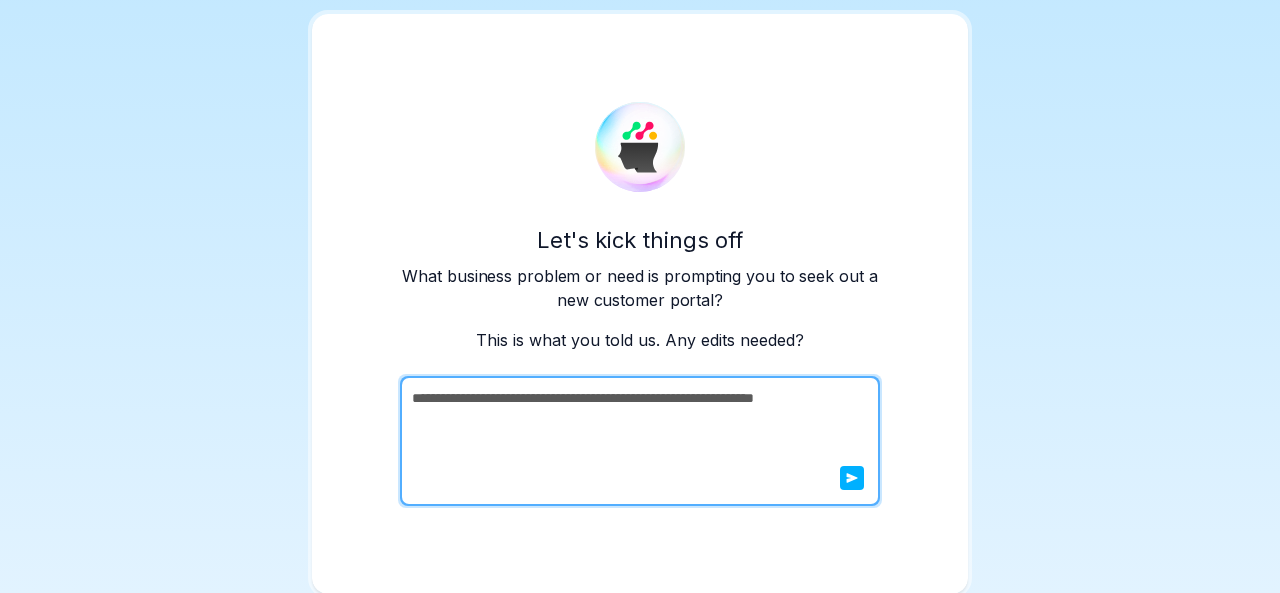 click on "**********" at bounding box center (638, 441) 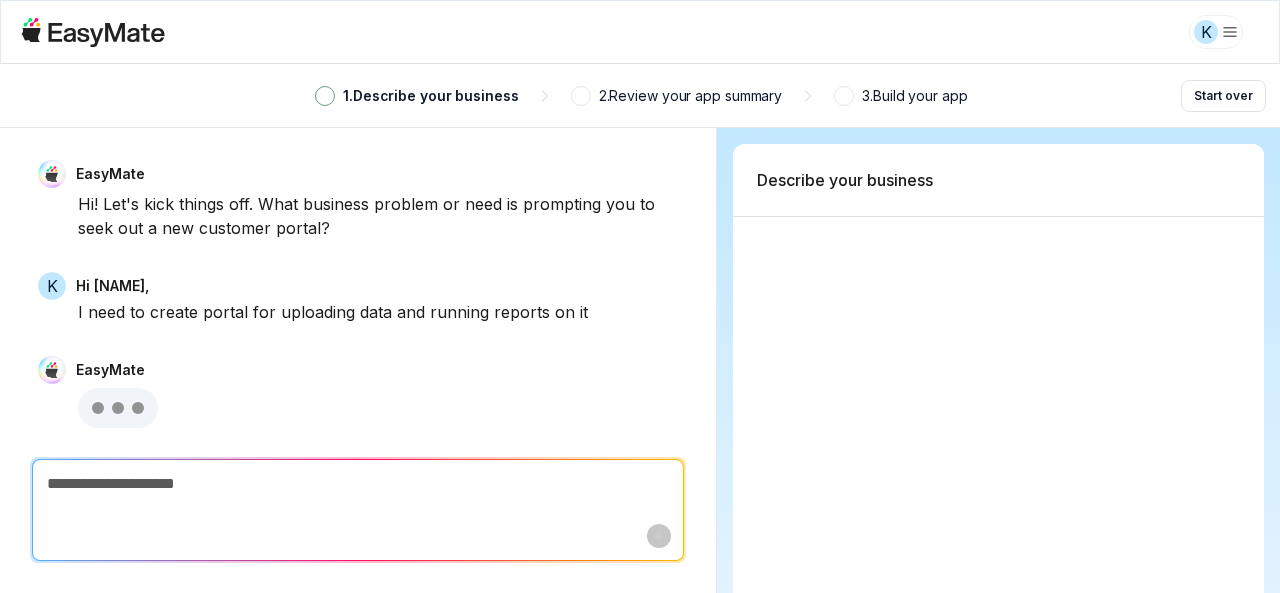scroll, scrollTop: 0, scrollLeft: 0, axis: both 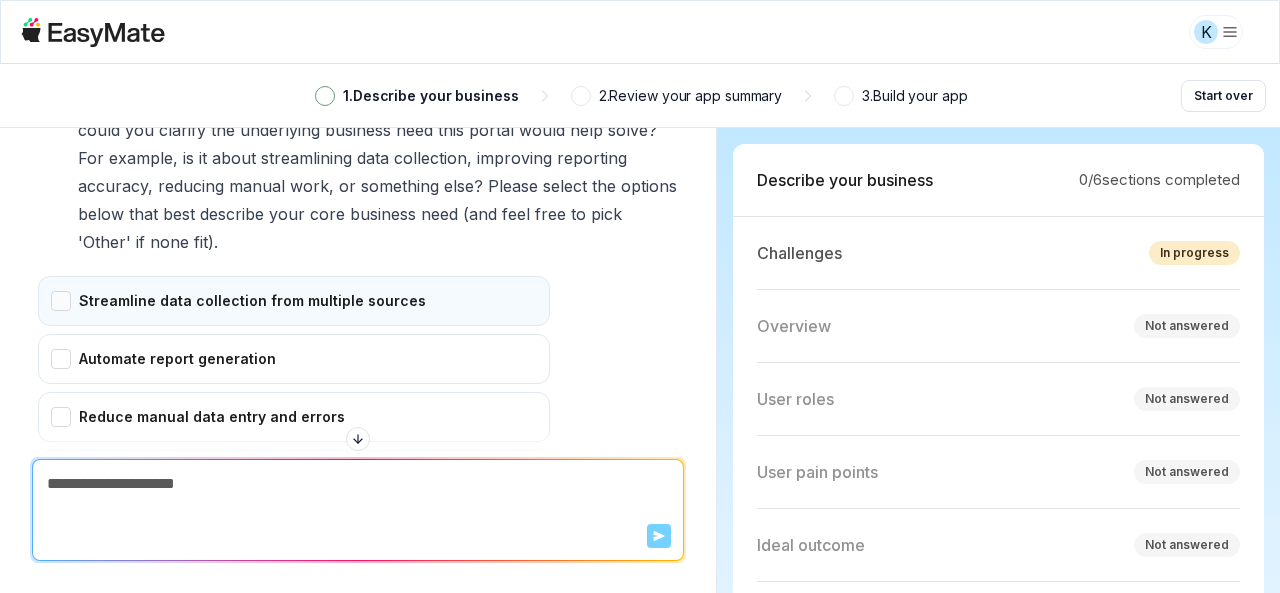 click on "Streamline data collection from multiple sources" at bounding box center (294, 301) 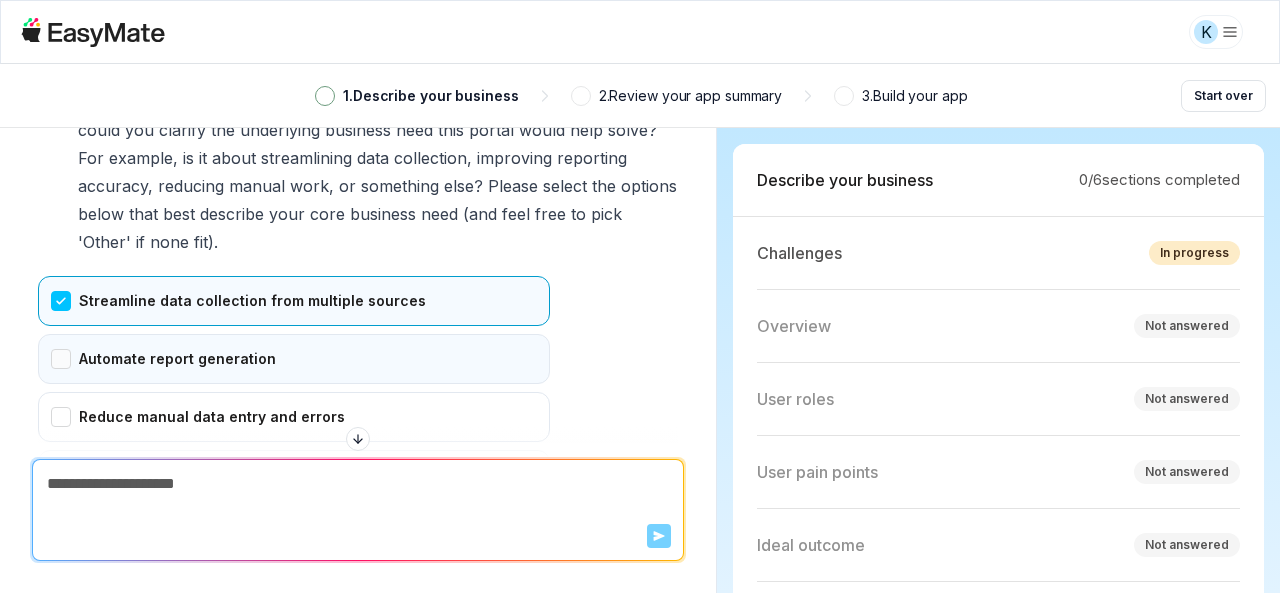 click on "Automate report generation" at bounding box center (294, 359) 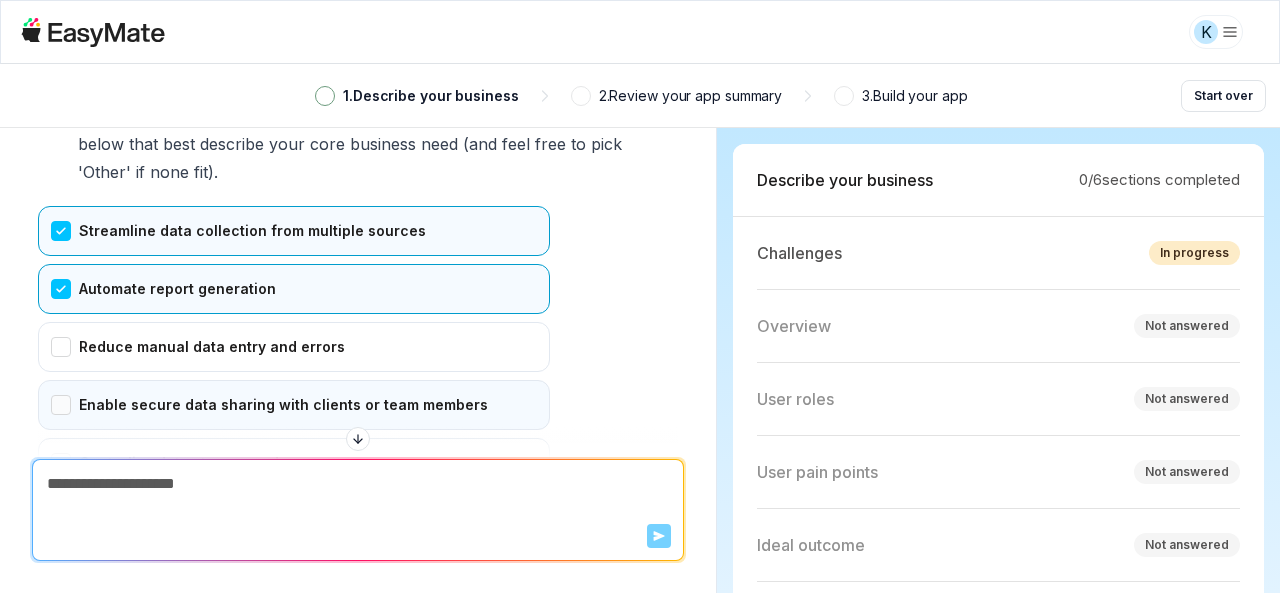 scroll, scrollTop: 400, scrollLeft: 0, axis: vertical 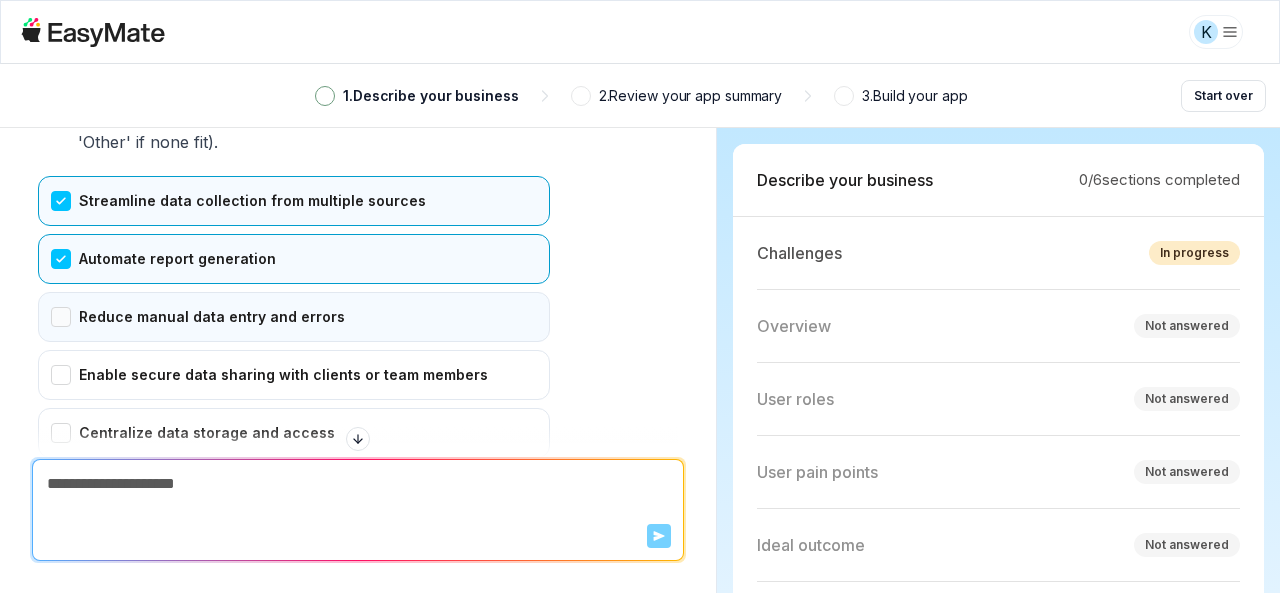 click on "Reduce manual data entry and errors" at bounding box center [294, 317] 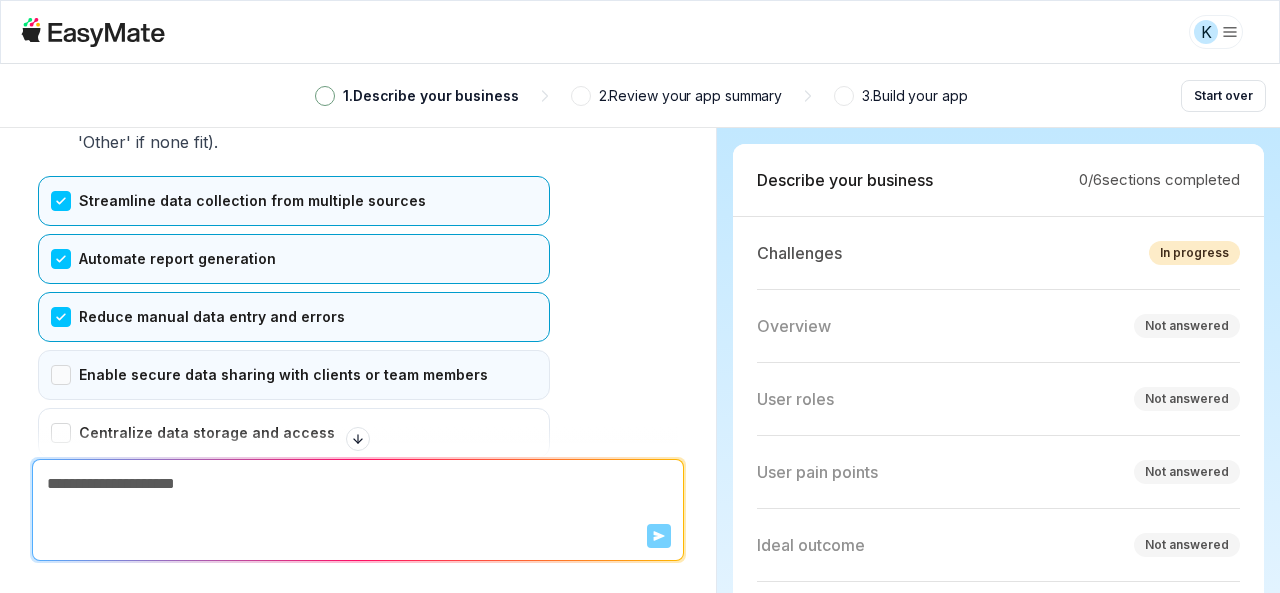 click on "Enable secure data sharing with clients or team members" at bounding box center (294, 375) 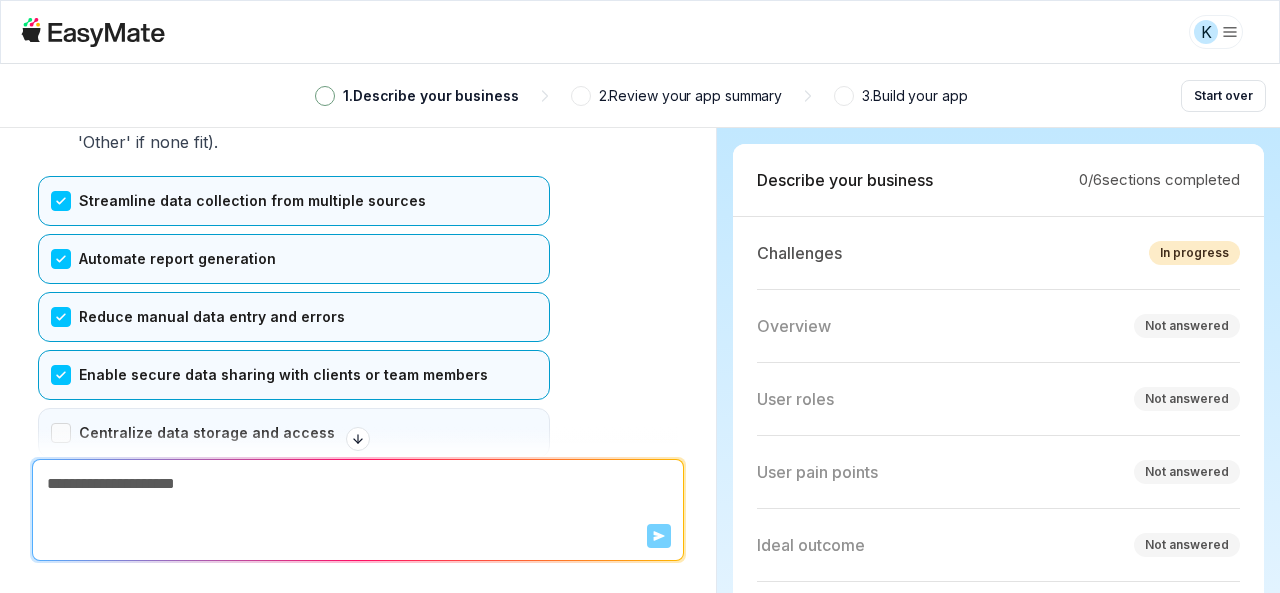 click on "Centralize data storage and access" at bounding box center [294, 433] 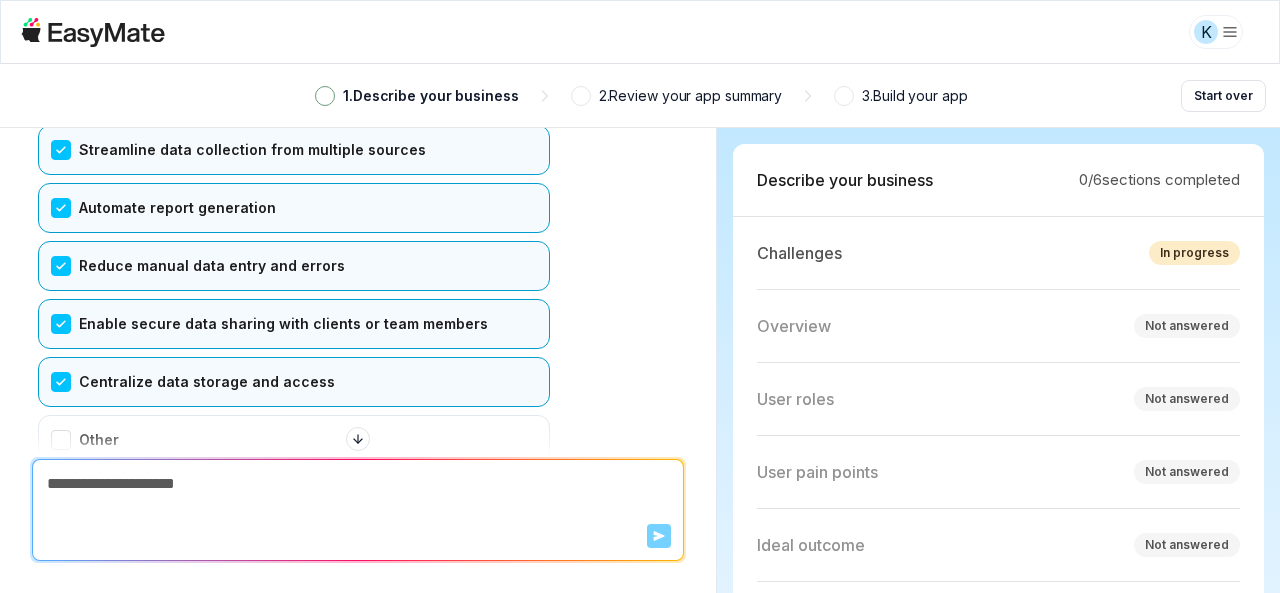 scroll, scrollTop: 600, scrollLeft: 0, axis: vertical 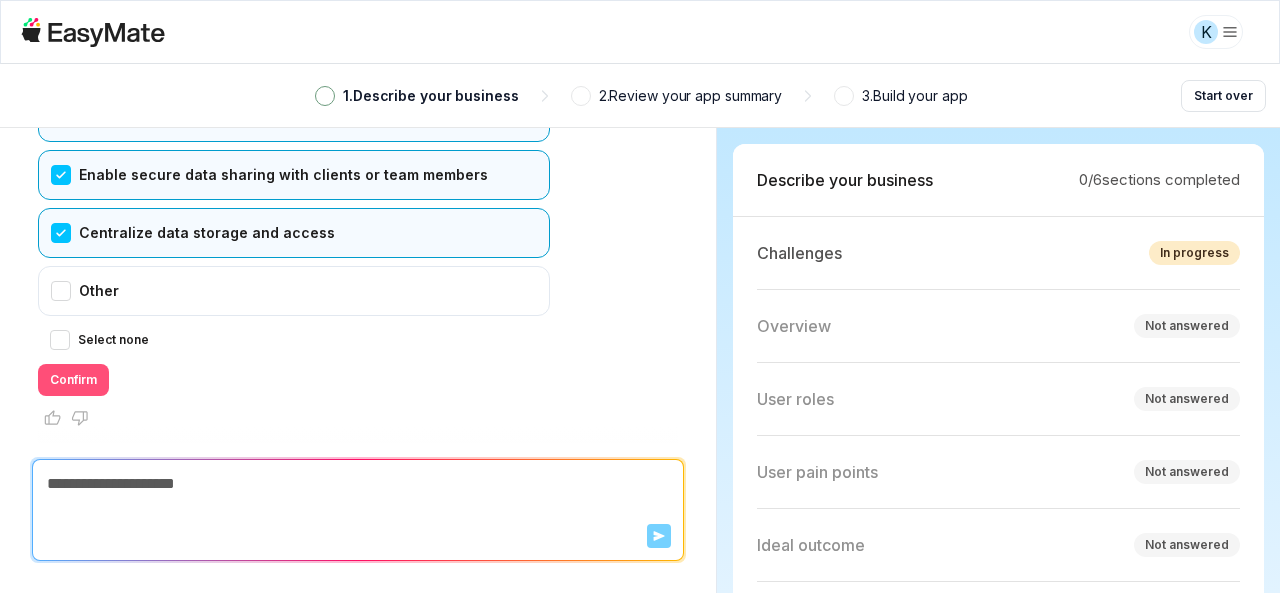 click on "Confirm" at bounding box center [73, 380] 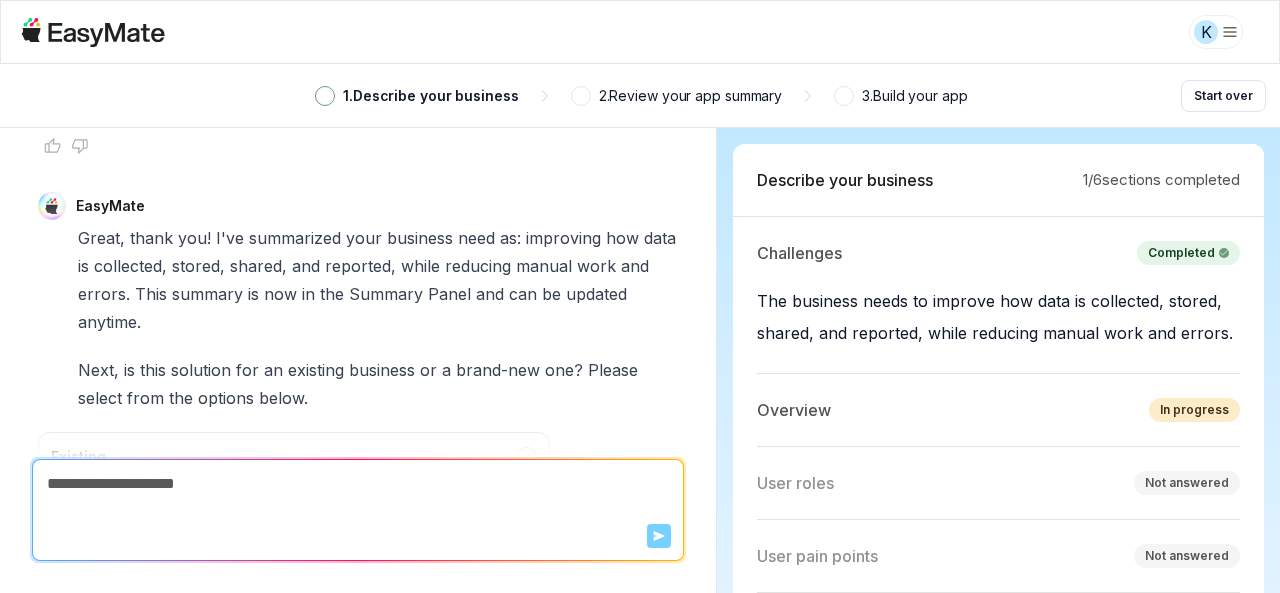 scroll, scrollTop: 967, scrollLeft: 0, axis: vertical 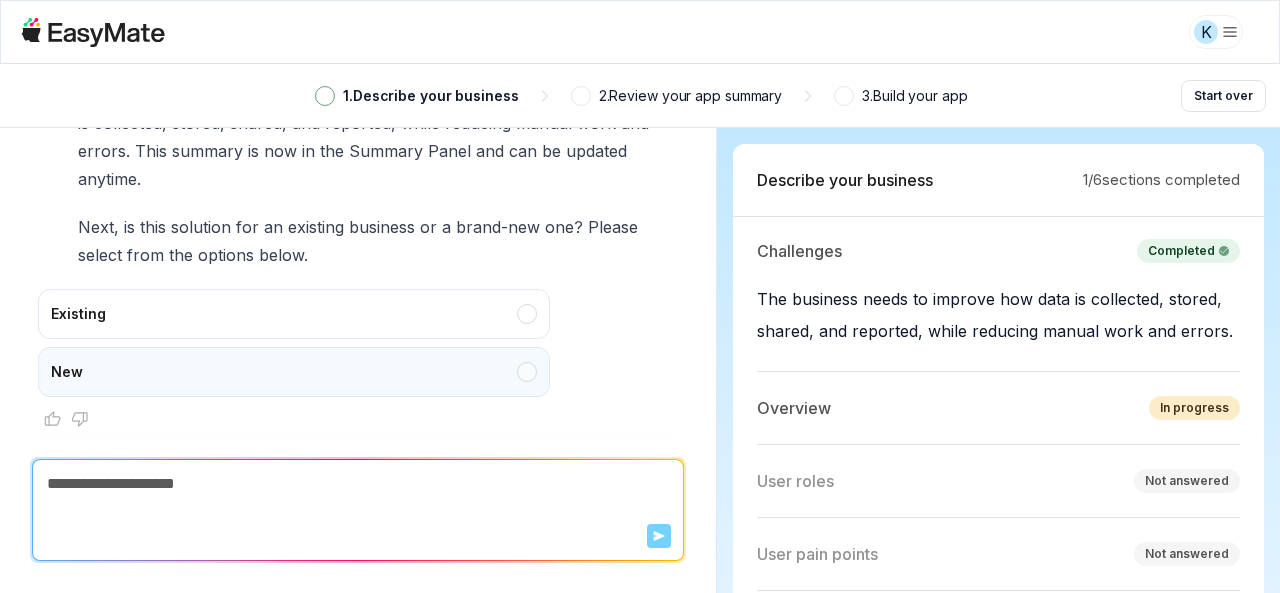 click on "New" at bounding box center [294, 372] 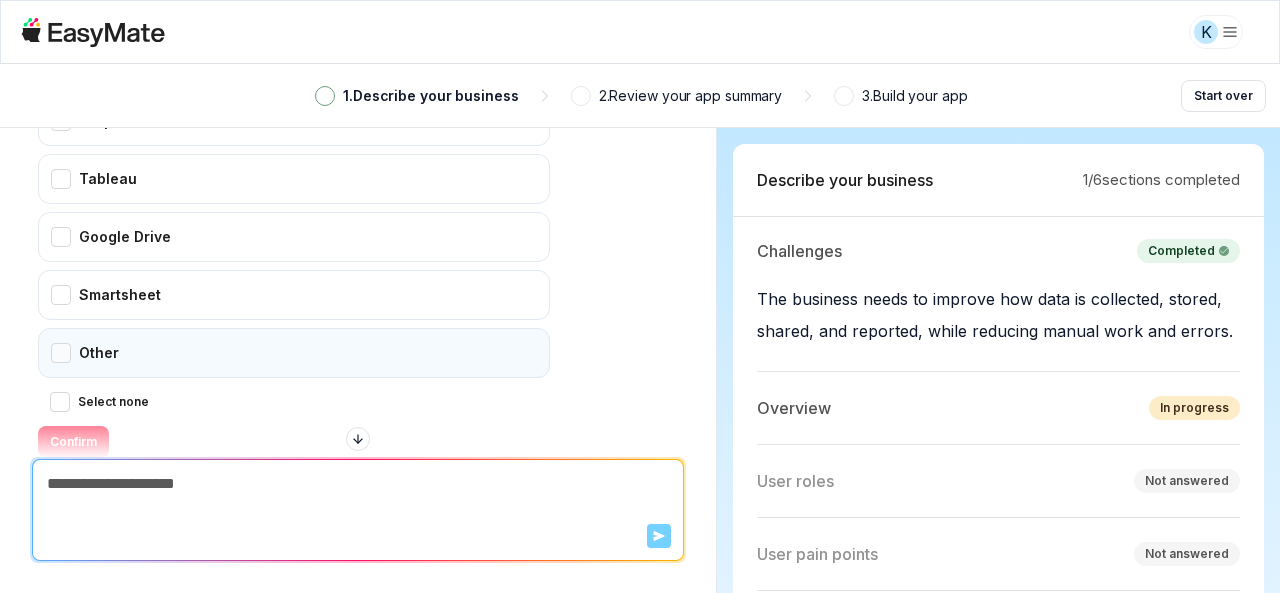 scroll, scrollTop: 1414, scrollLeft: 0, axis: vertical 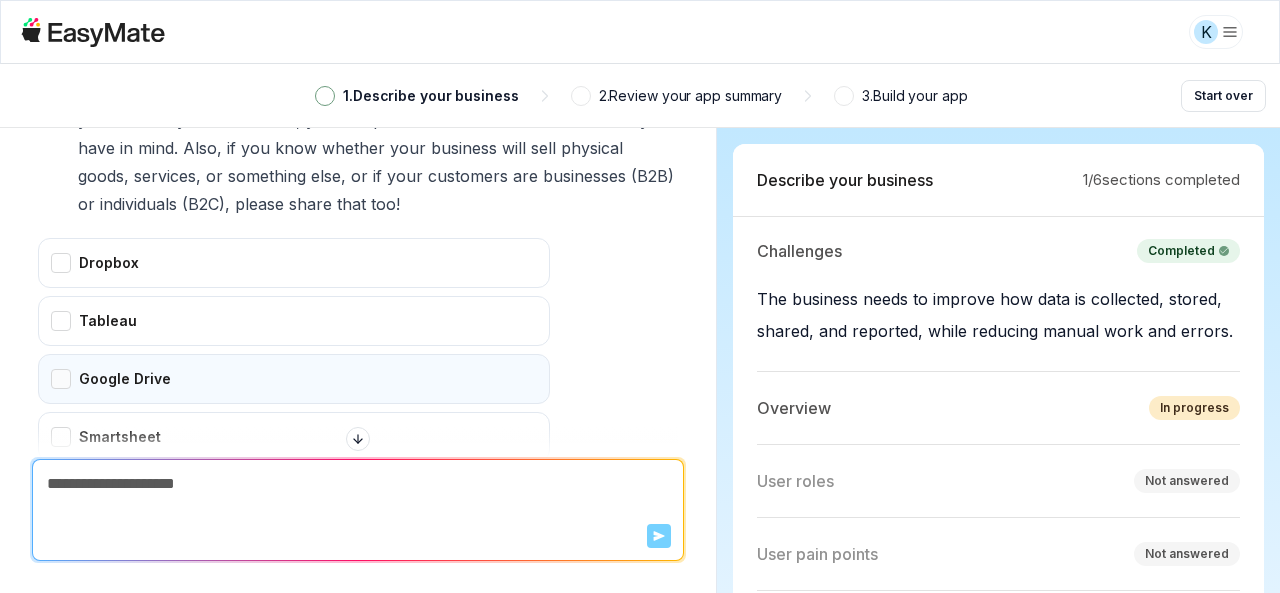 click on "Google Drive" at bounding box center (294, 379) 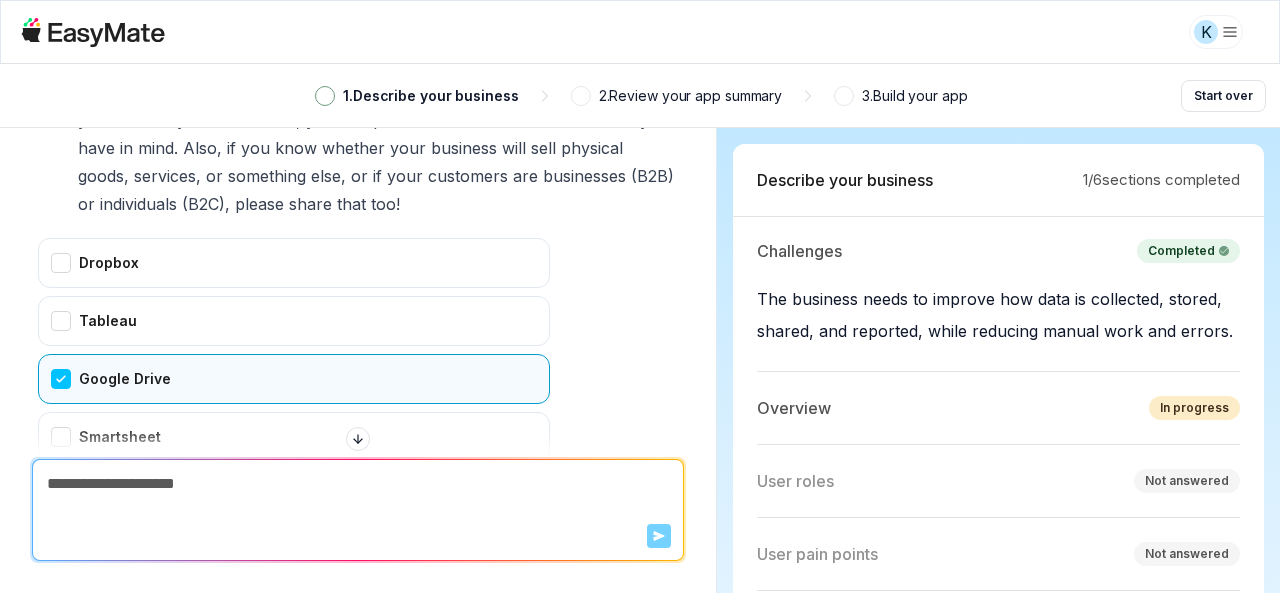 scroll, scrollTop: 1614, scrollLeft: 0, axis: vertical 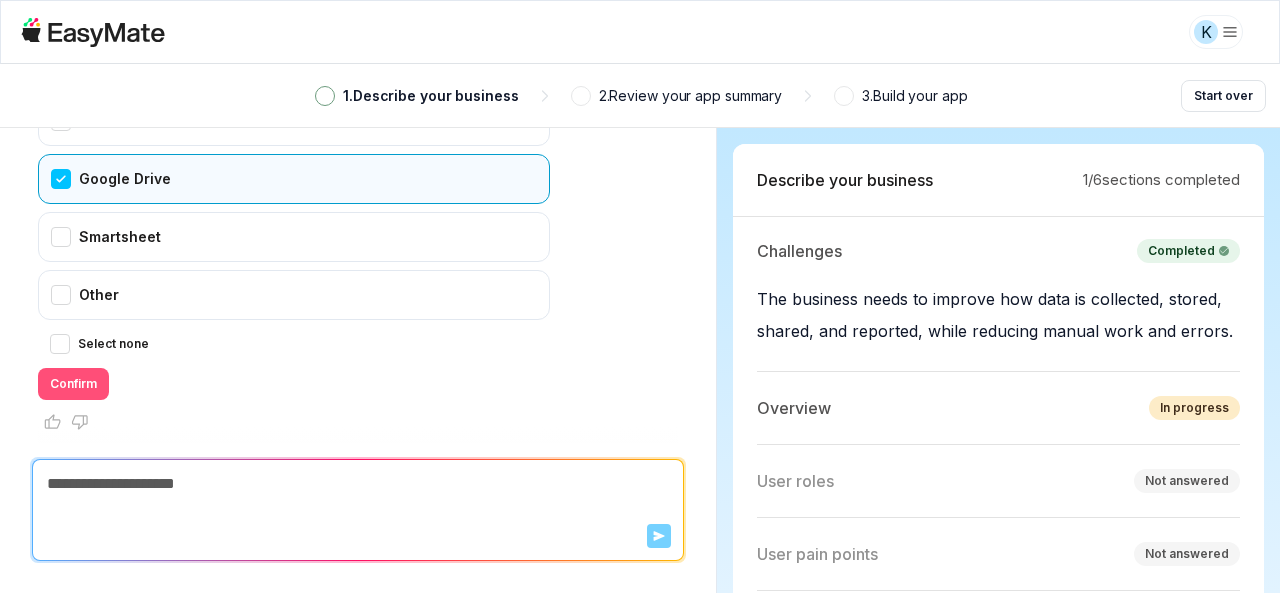 click on "Confirm" at bounding box center [73, 384] 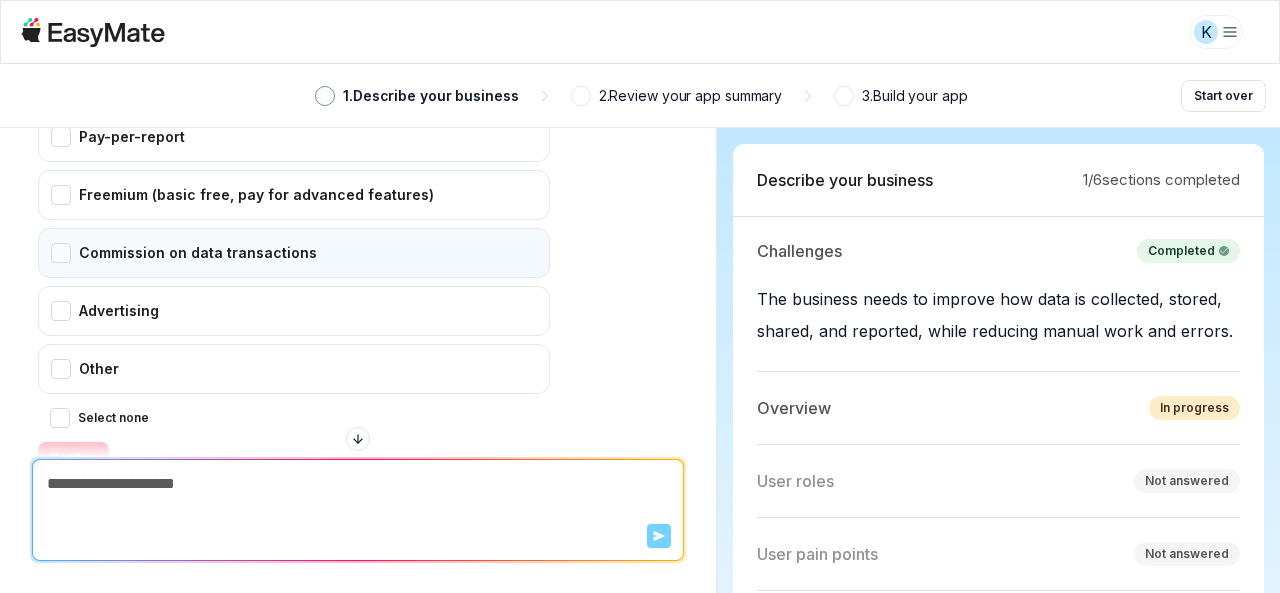 scroll, scrollTop: 2086, scrollLeft: 0, axis: vertical 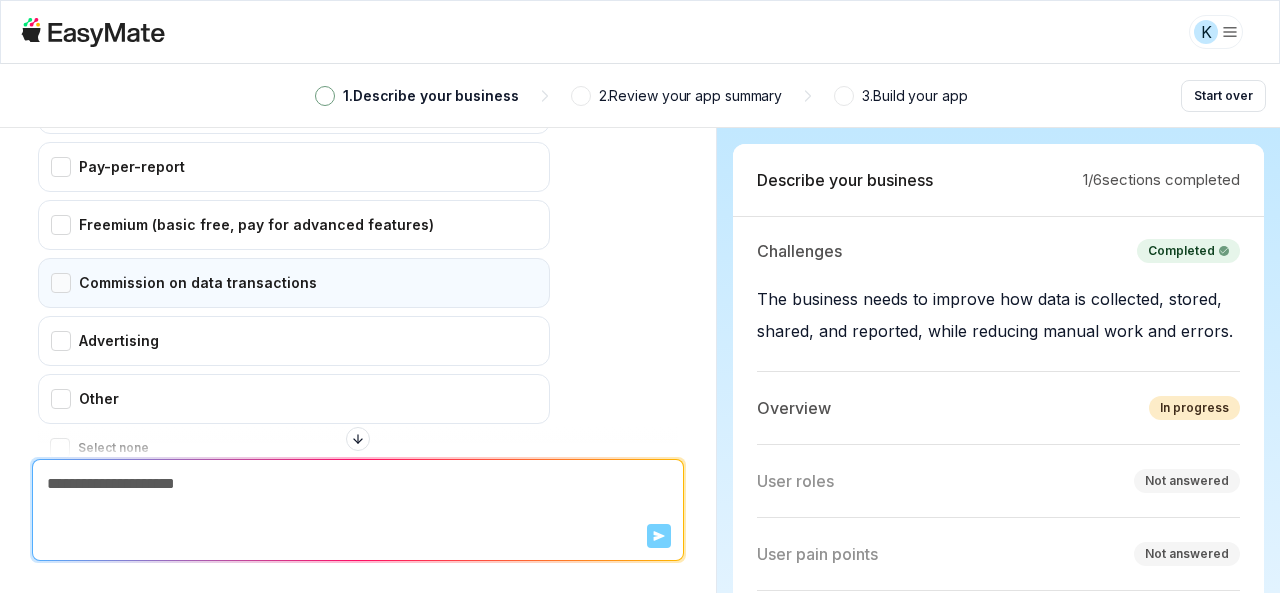 click on "Commission on data transactions" at bounding box center (294, 283) 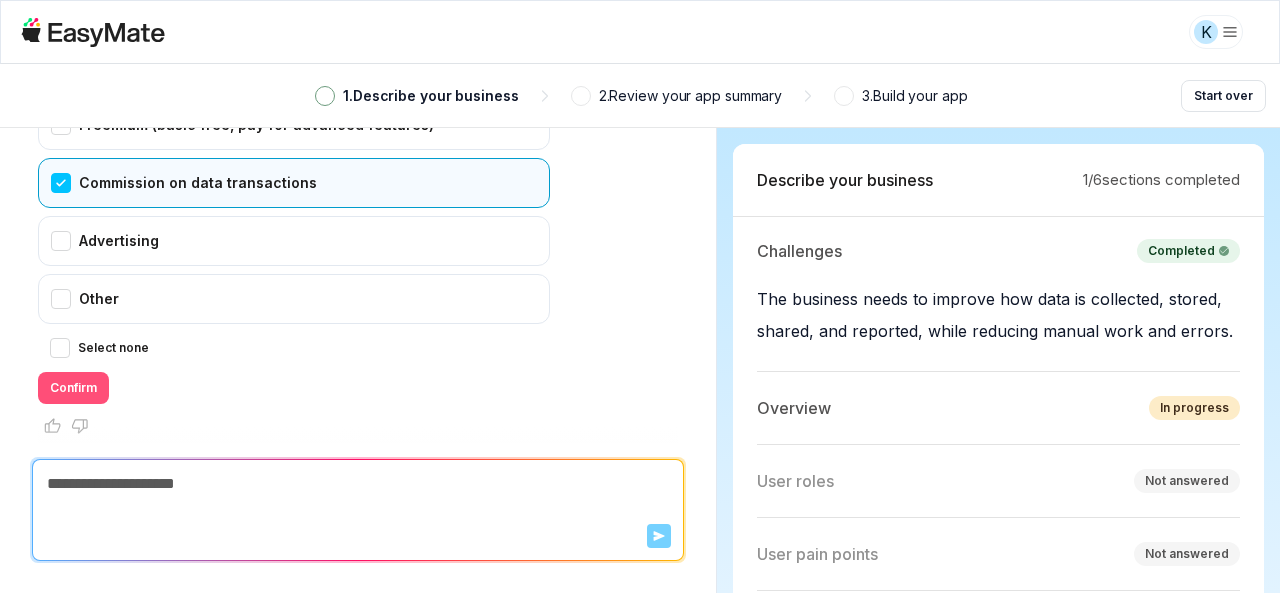 click on "Confirm" at bounding box center (73, 388) 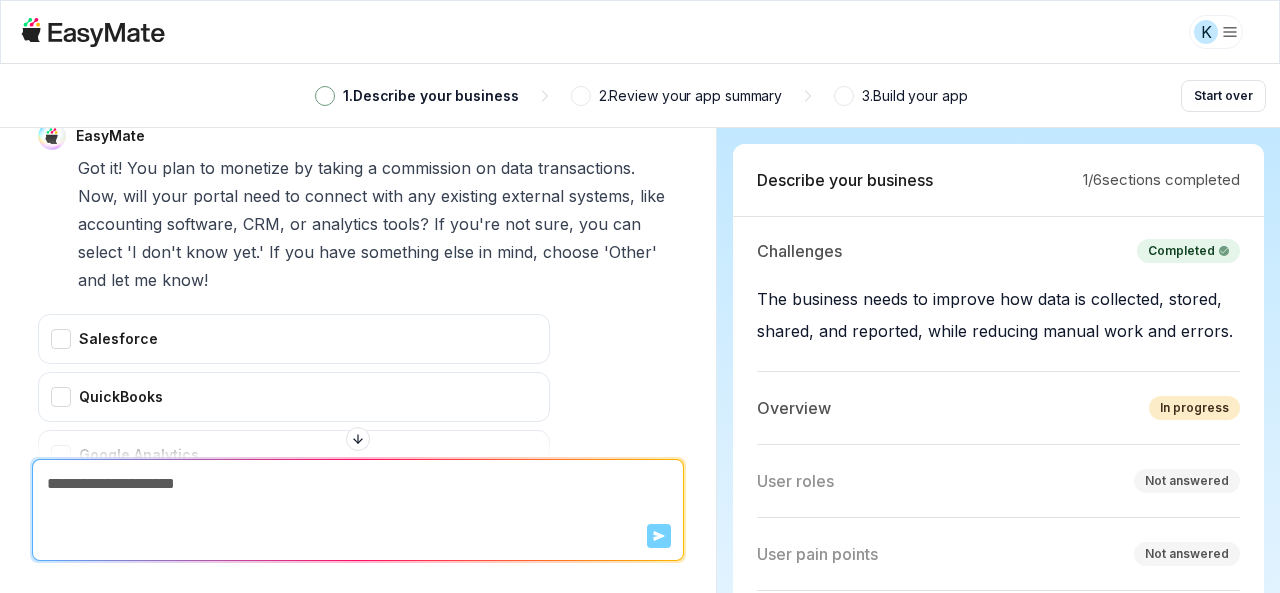 scroll, scrollTop: 2614, scrollLeft: 0, axis: vertical 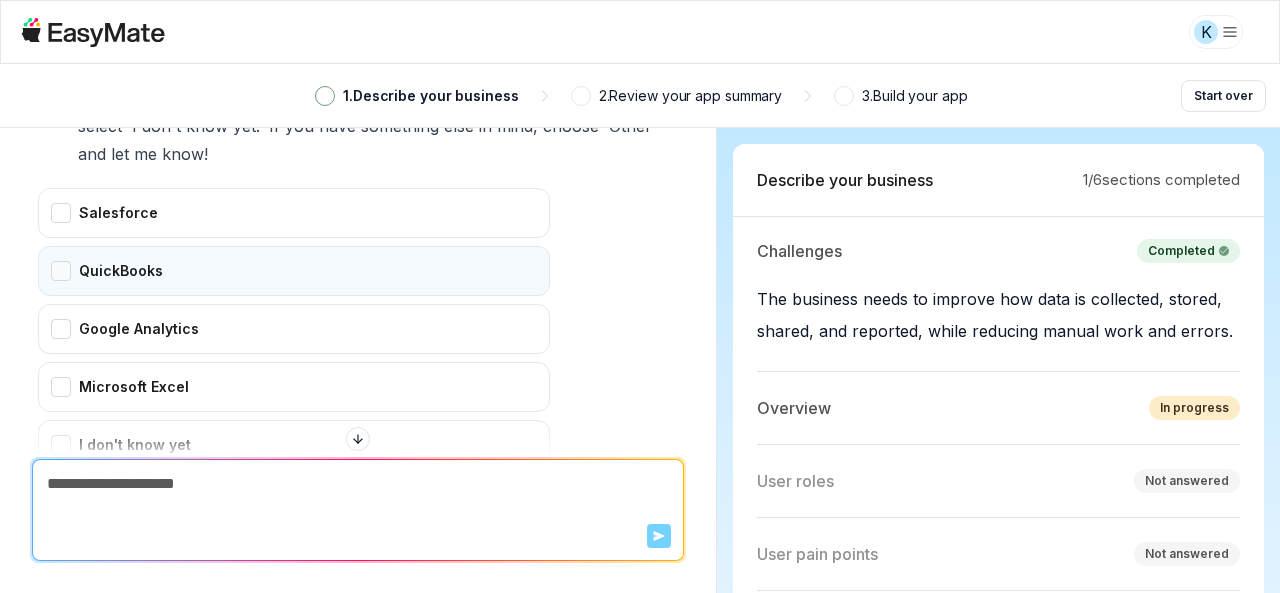 click on "QuickBooks" at bounding box center (294, 271) 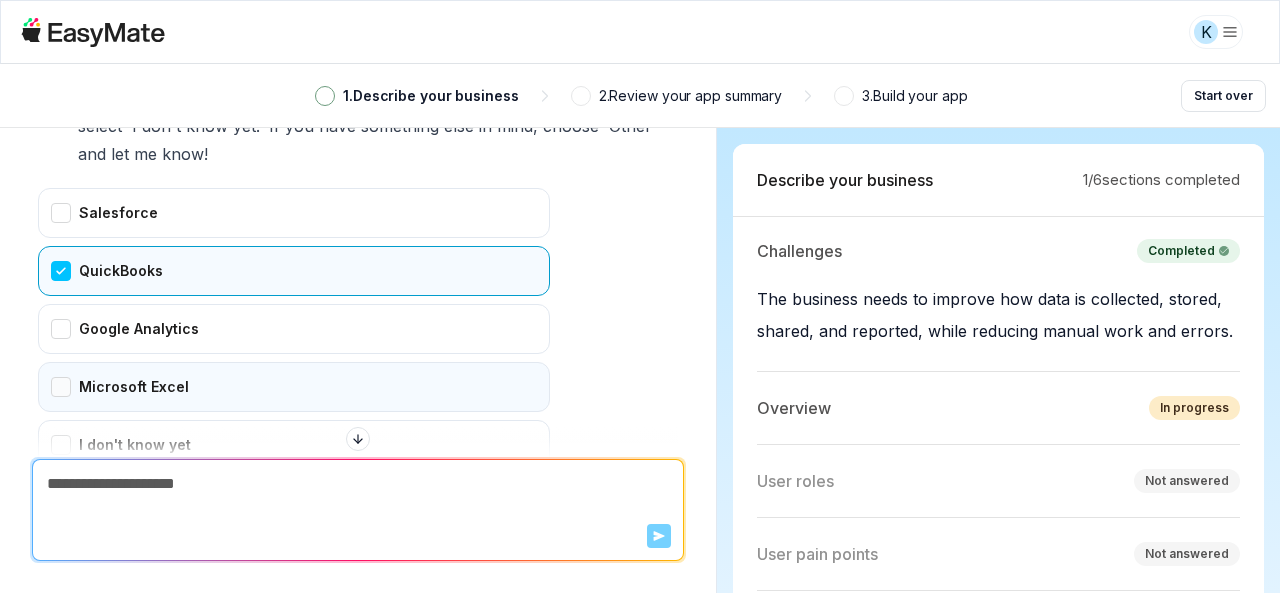 click on "Microsoft Excel" at bounding box center (294, 387) 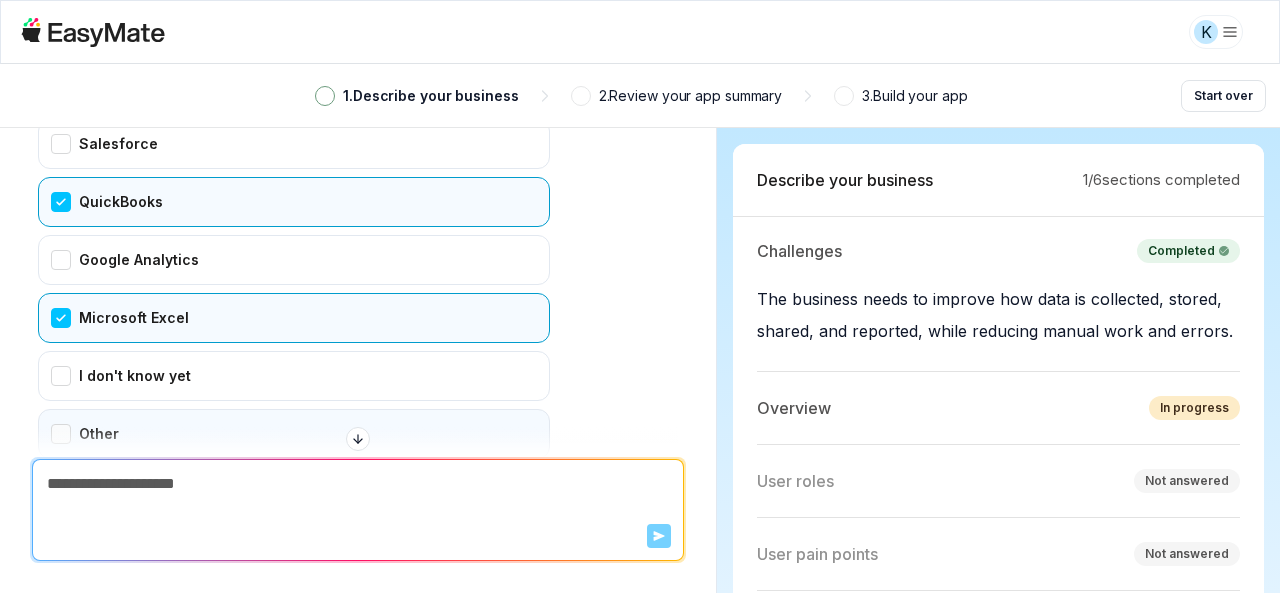 scroll, scrollTop: 2714, scrollLeft: 0, axis: vertical 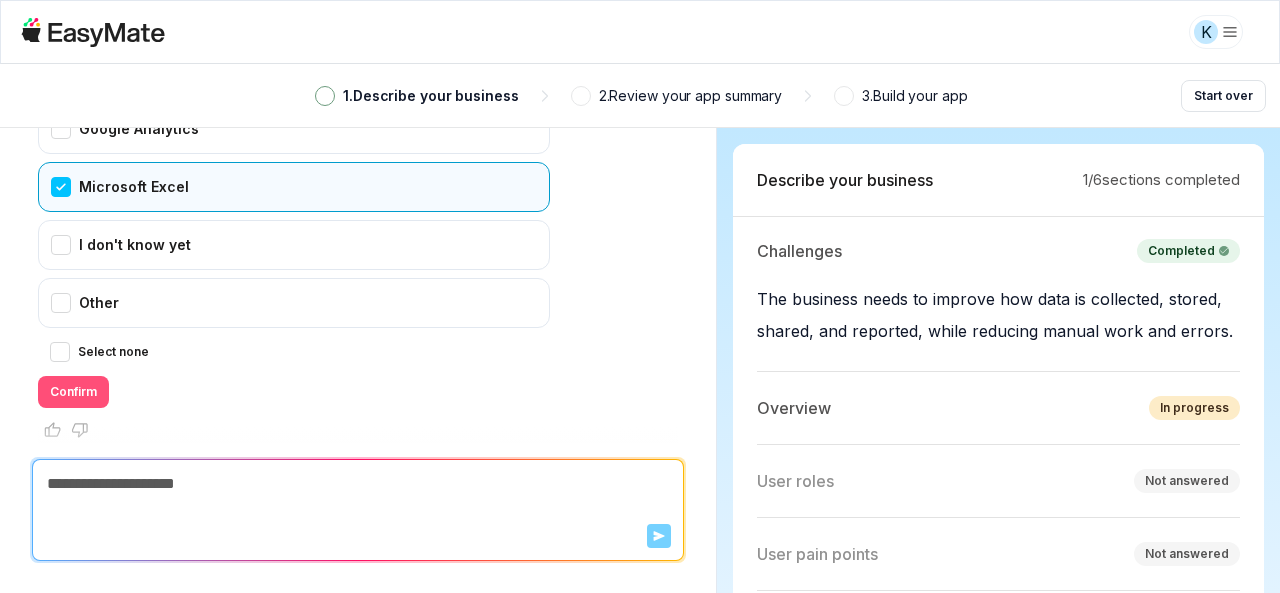 click on "Confirm" at bounding box center (73, 392) 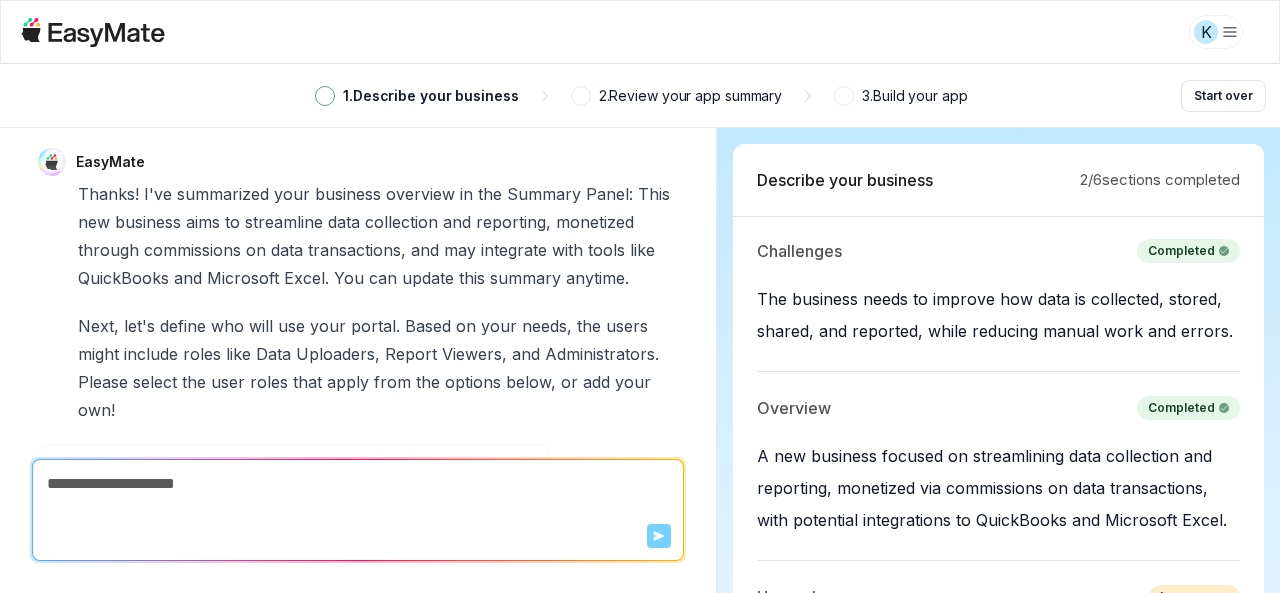 scroll, scrollTop: 3488, scrollLeft: 0, axis: vertical 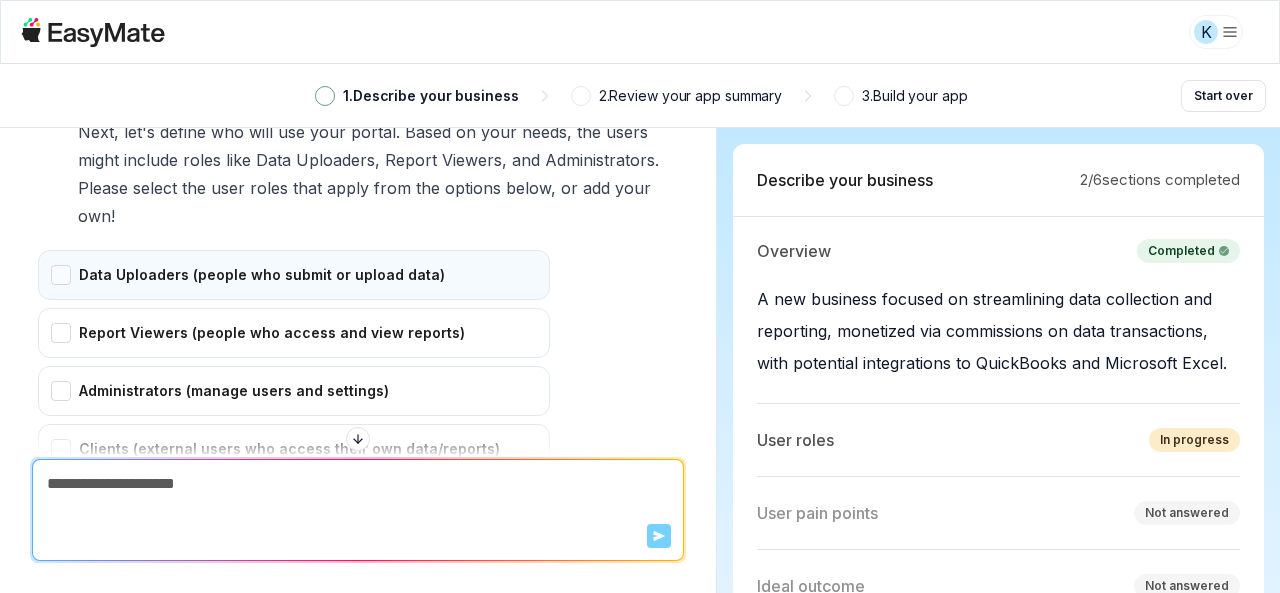 click on "Data Uploaders (people who submit or upload data)" at bounding box center [294, 275] 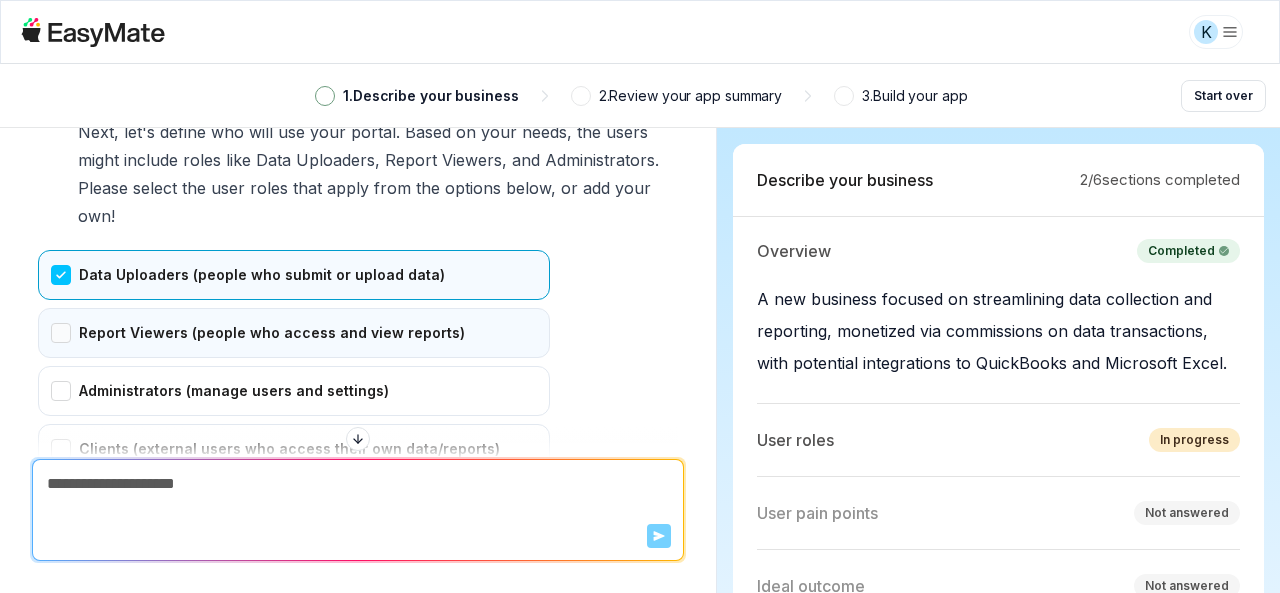 click on "Report Viewers (people who access and view reports)" at bounding box center [294, 333] 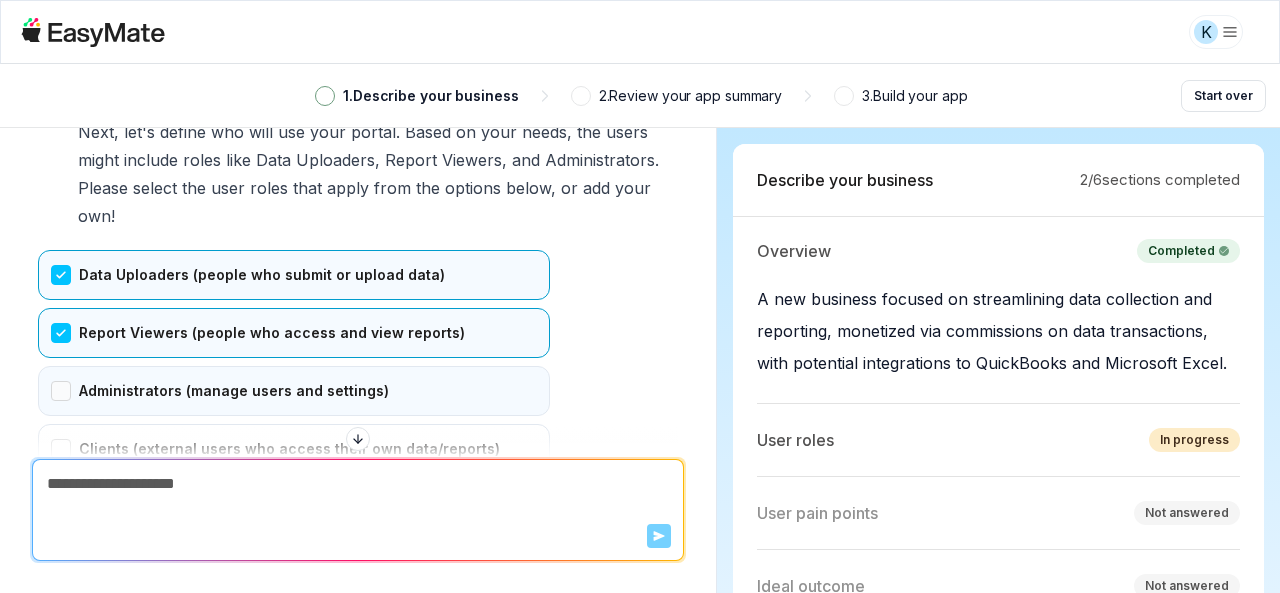 click on "Administrators (manage users and settings)" at bounding box center [294, 391] 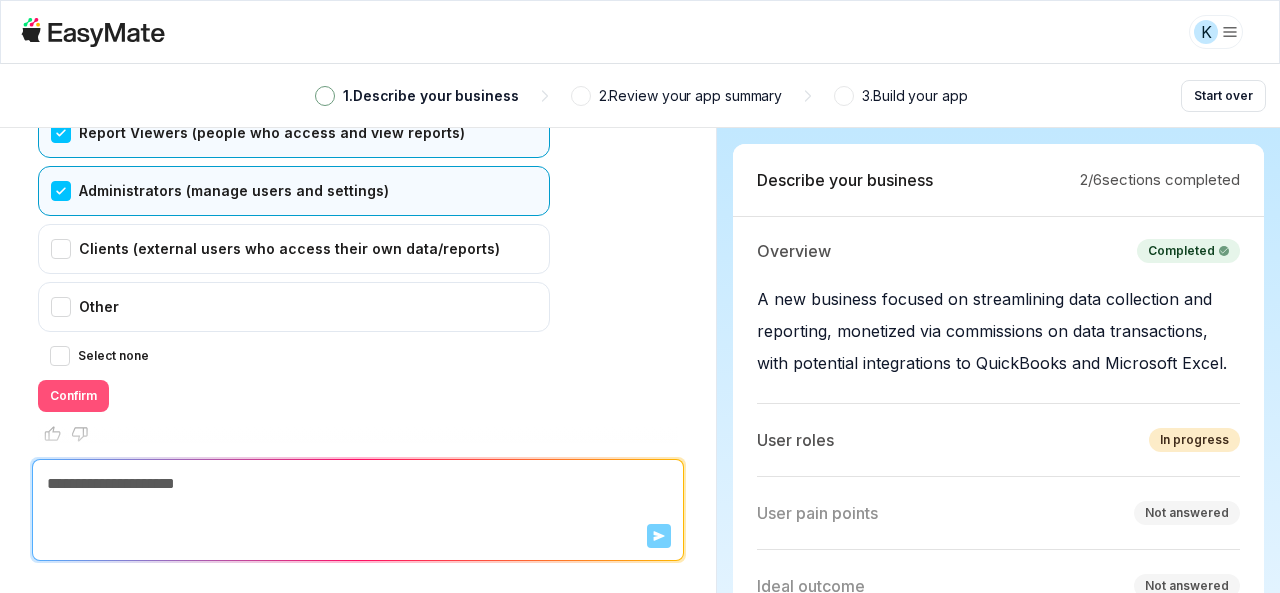 click on "Confirm" at bounding box center [73, 396] 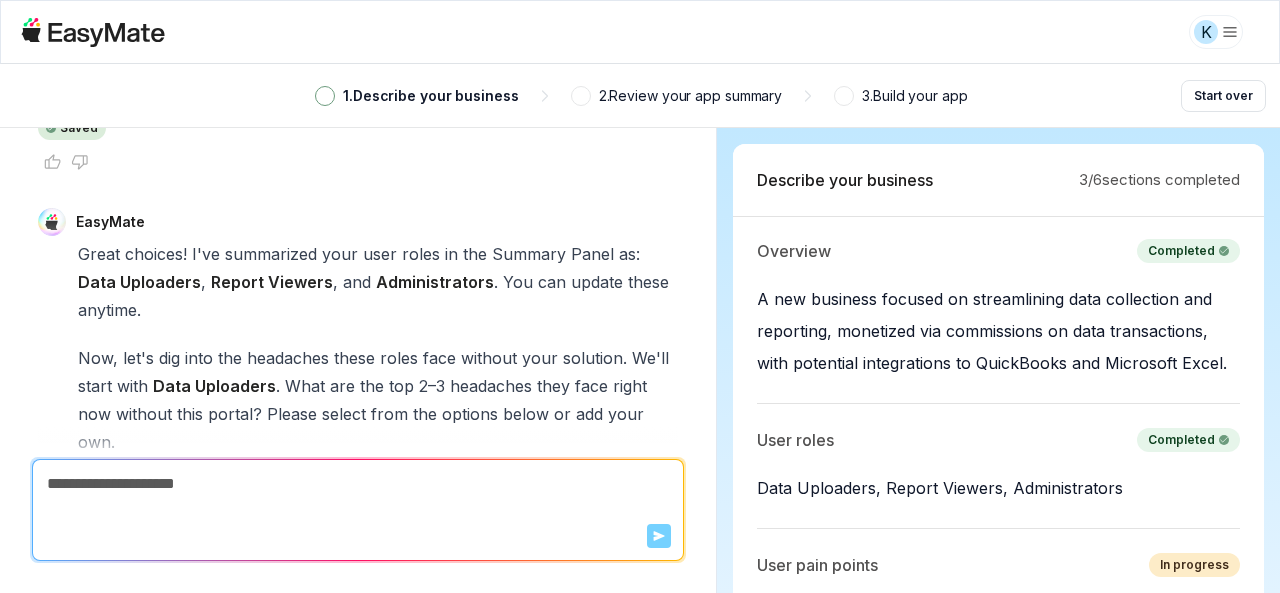 scroll, scrollTop: 4164, scrollLeft: 0, axis: vertical 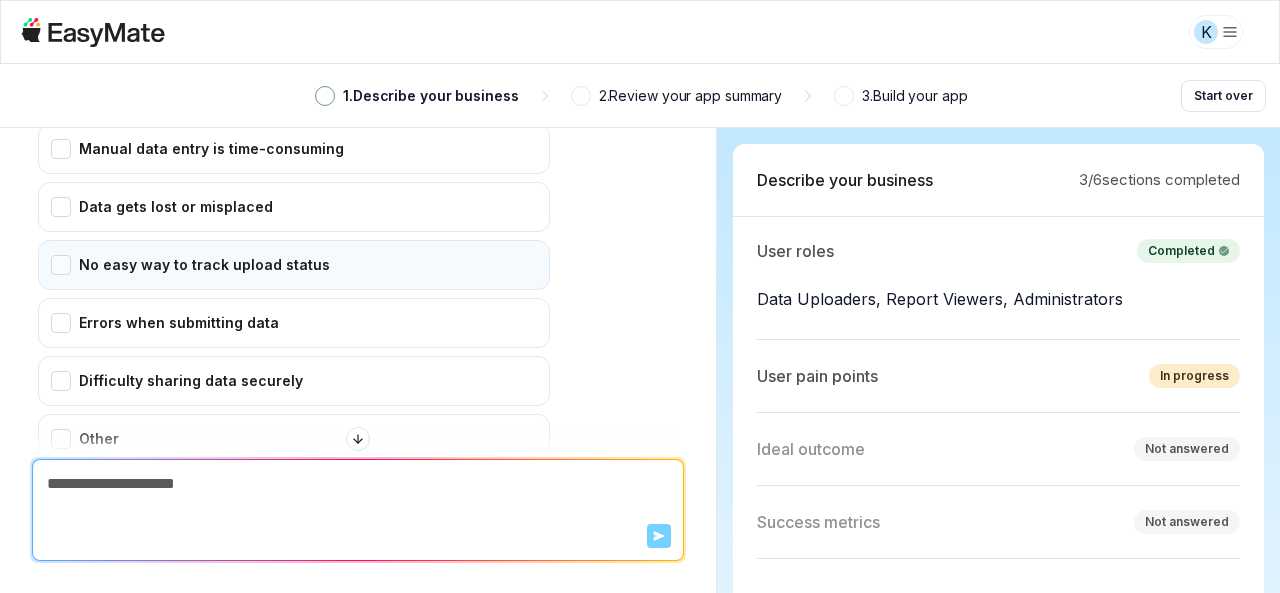 click on "No easy way to track upload status" at bounding box center (294, 265) 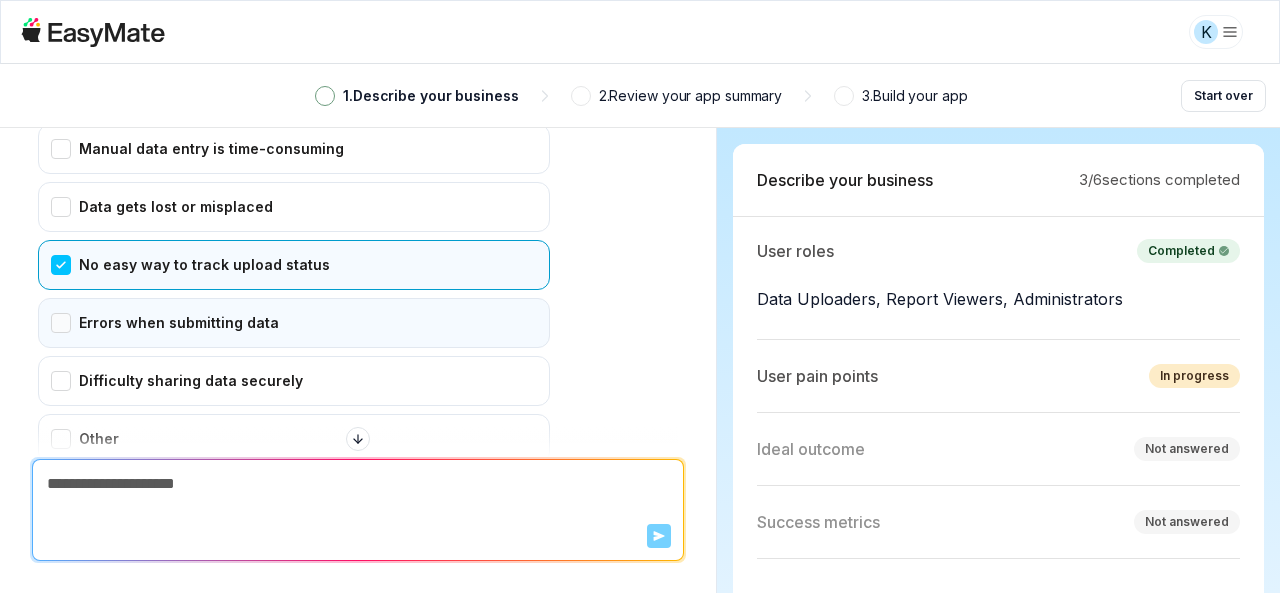 click on "Errors when submitting data" at bounding box center (294, 323) 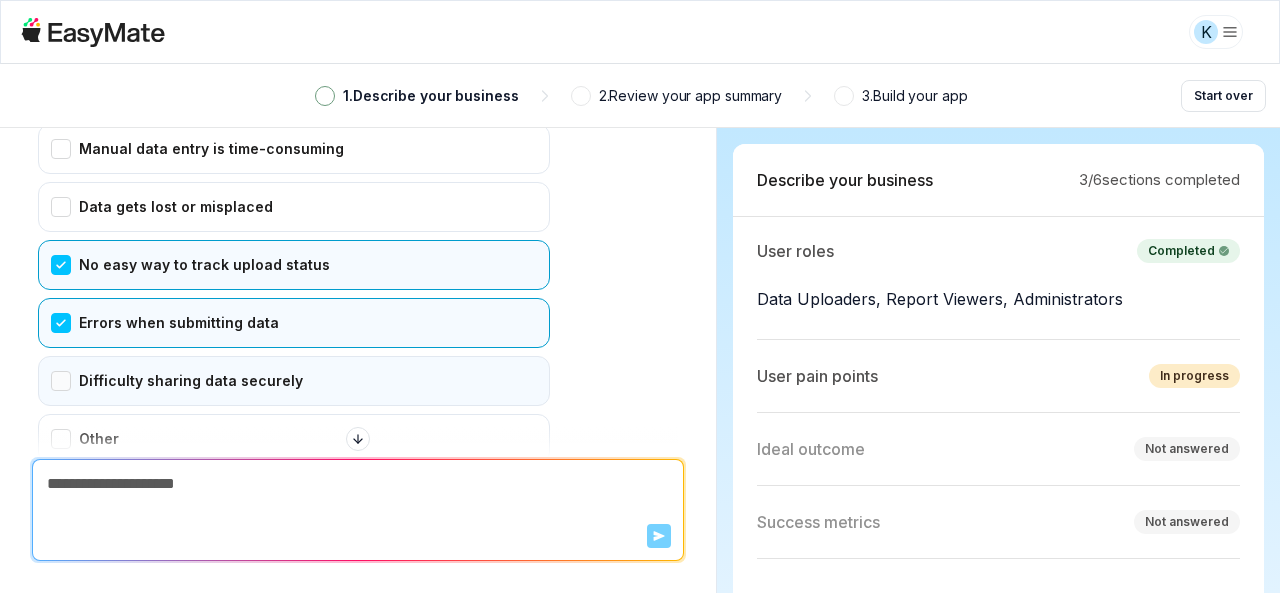 click on "Difficulty sharing data securely" at bounding box center [294, 381] 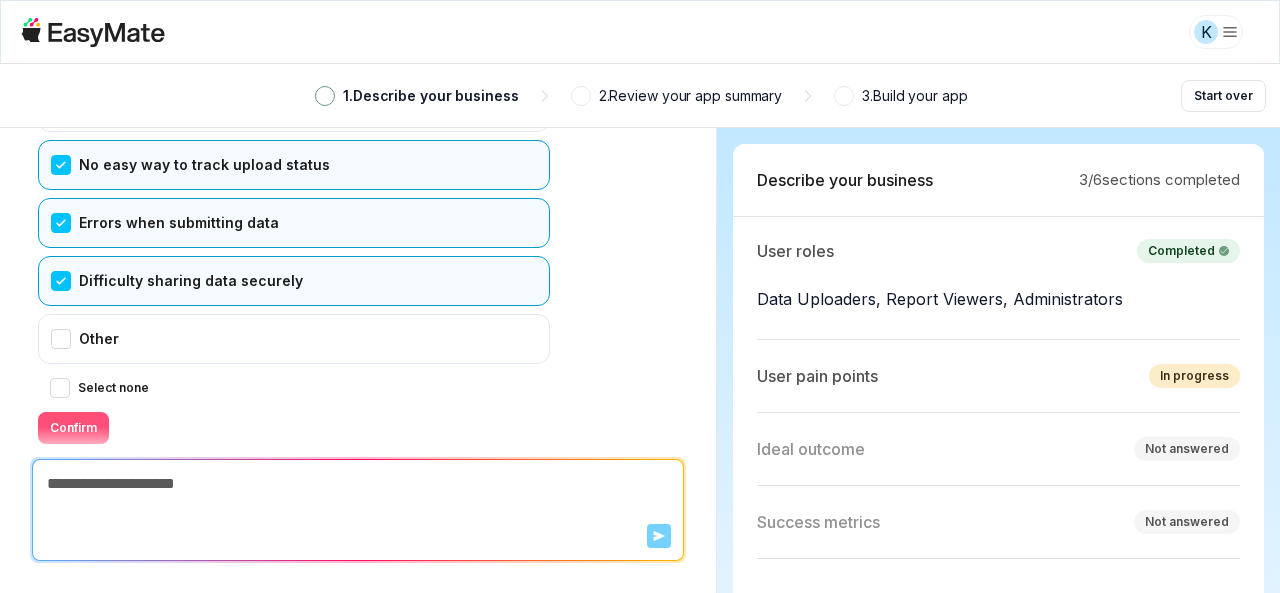 click on "Confirm" at bounding box center [73, 428] 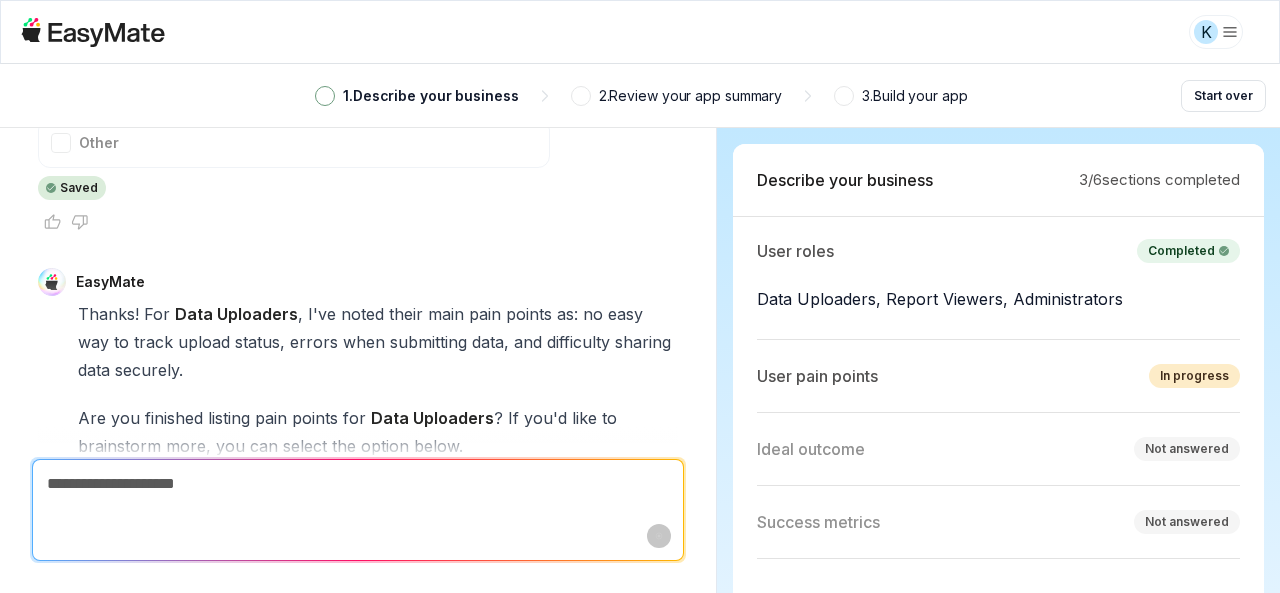 scroll, scrollTop: 4503, scrollLeft: 0, axis: vertical 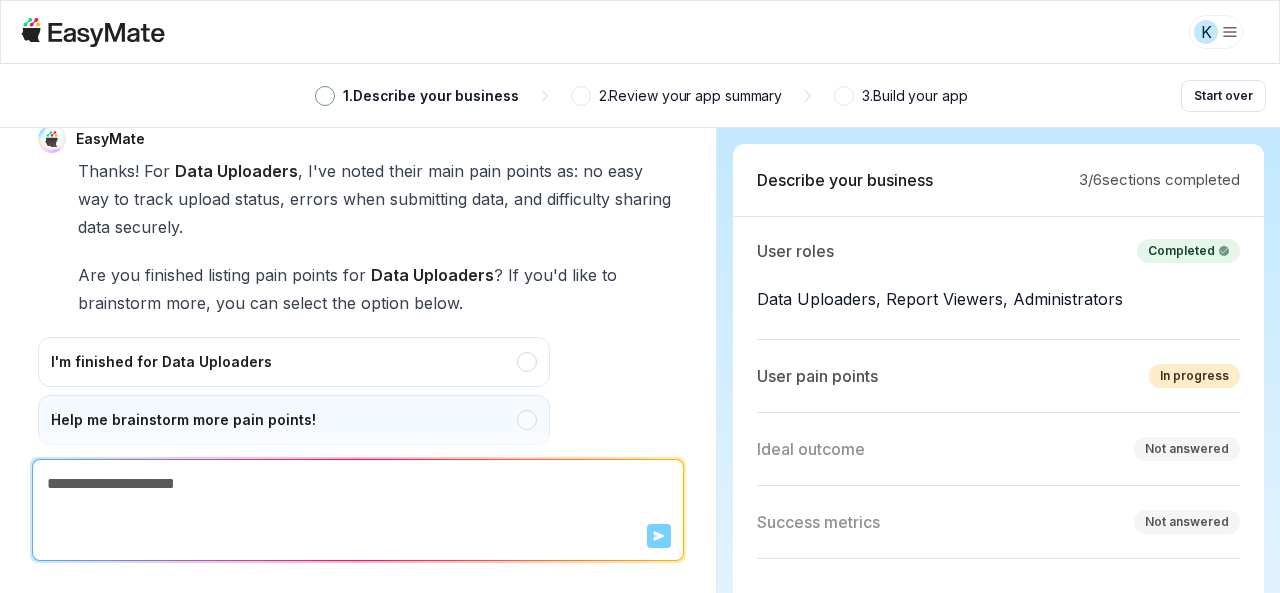 click on "Help me brainstorm more pain points!" at bounding box center [294, 420] 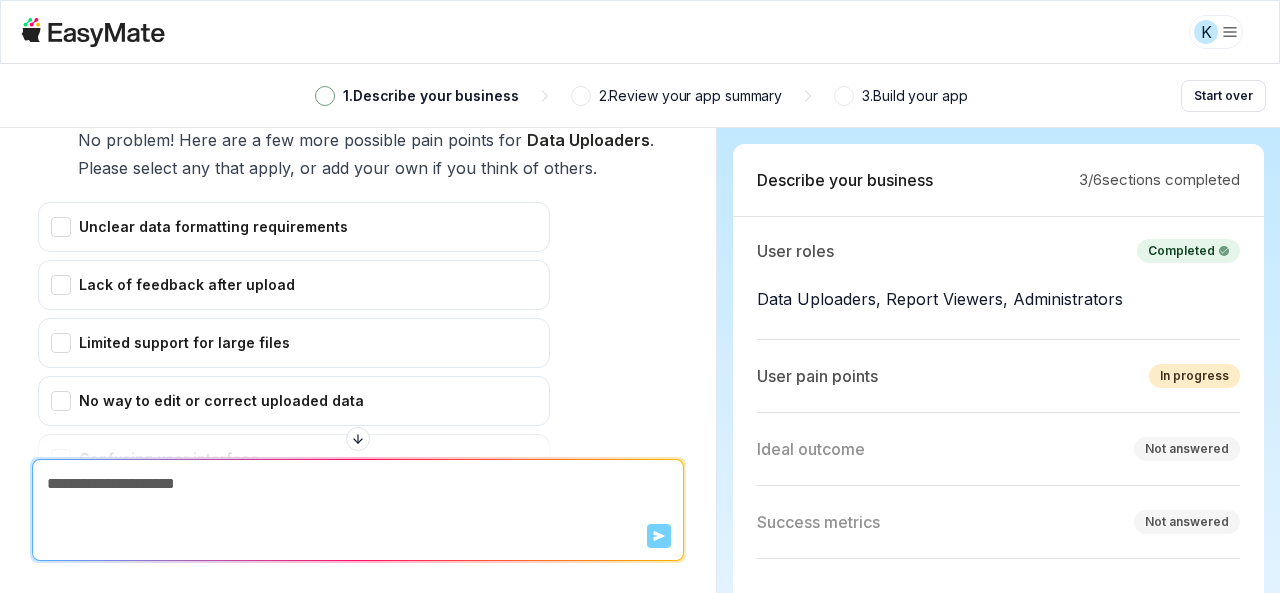 scroll, scrollTop: 4895, scrollLeft: 0, axis: vertical 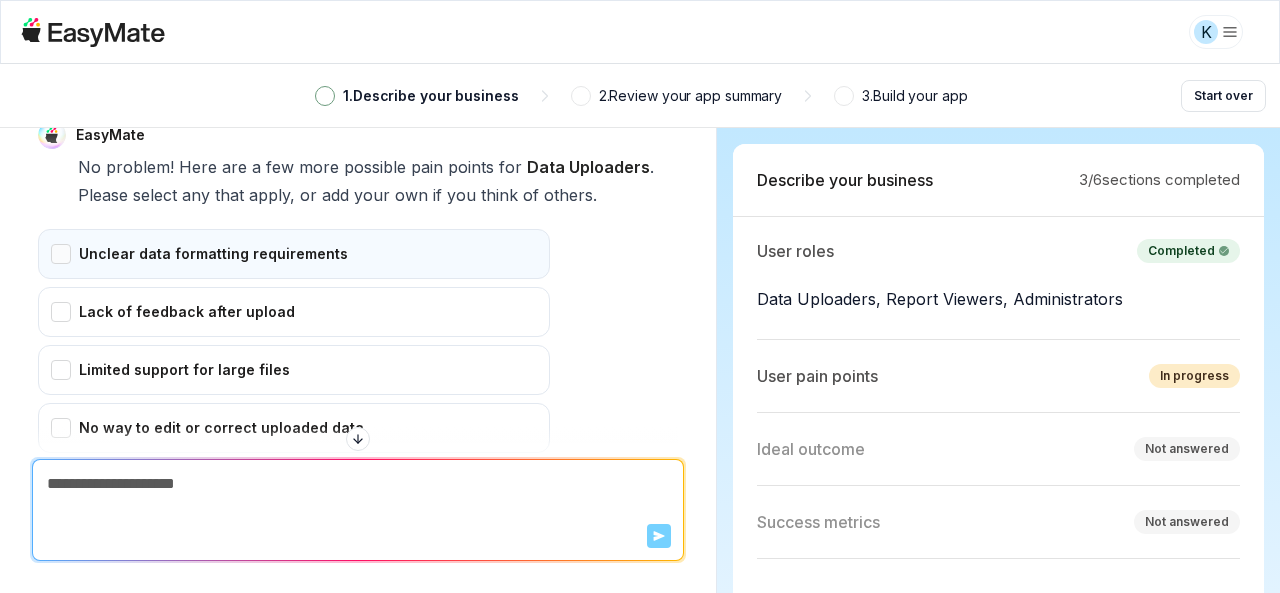 click on "Unclear data formatting requirements" at bounding box center [294, 254] 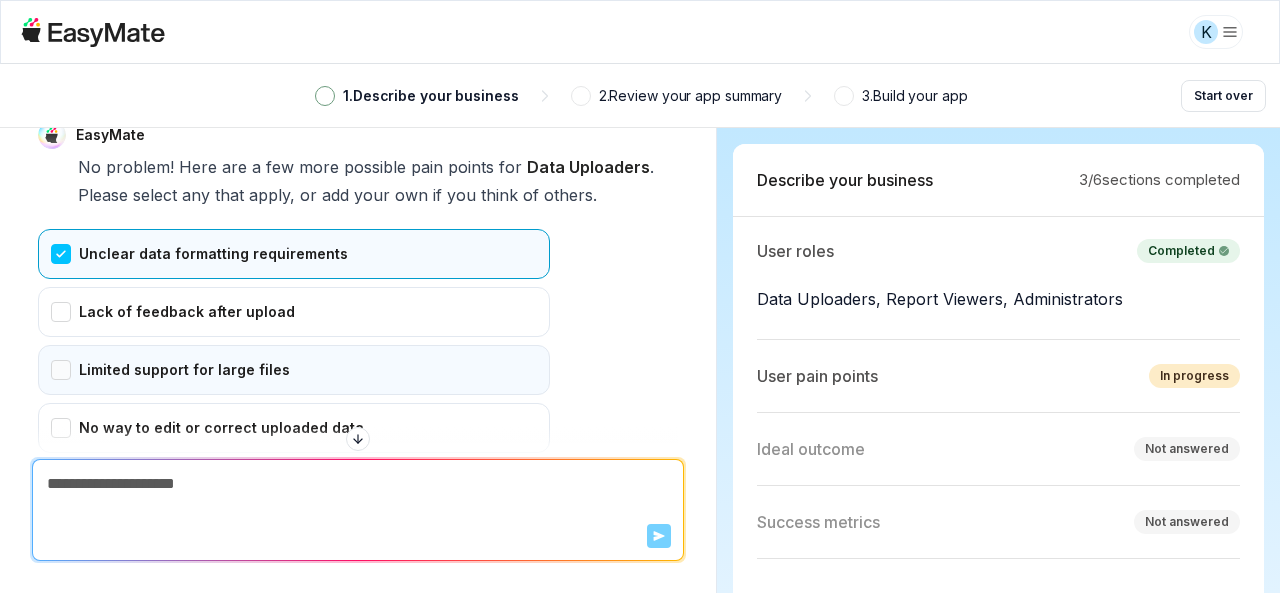 drag, startPoint x: 64, startPoint y: 250, endPoint x: 48, endPoint y: 289, distance: 42.154476 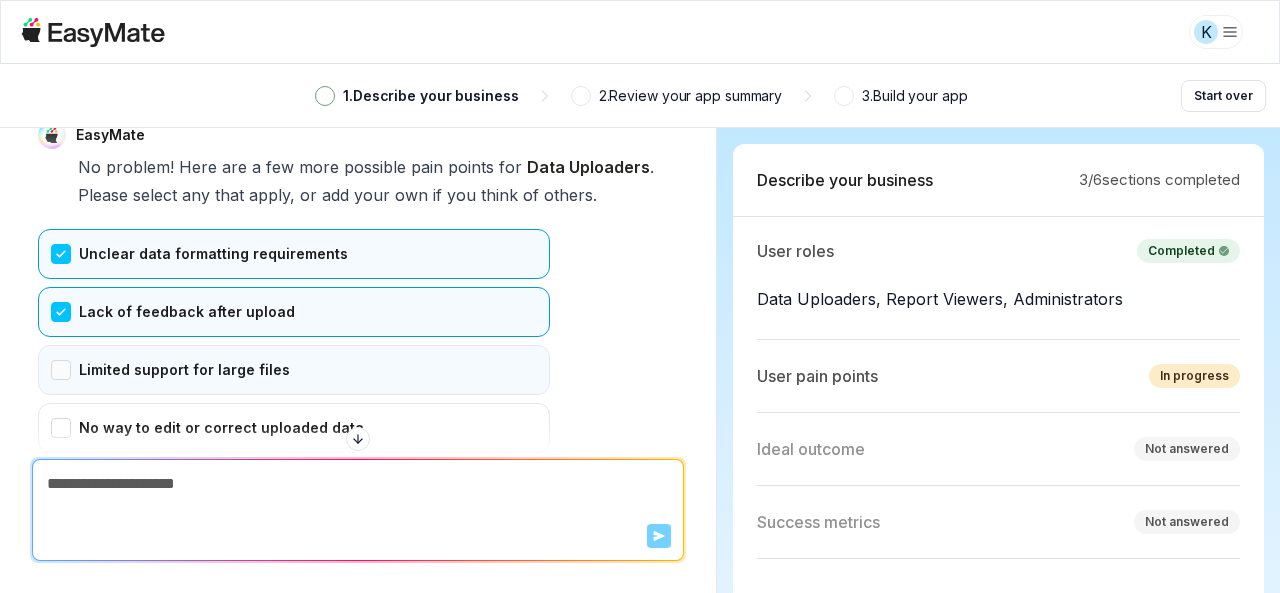 click on "Limited support for large files" at bounding box center [294, 370] 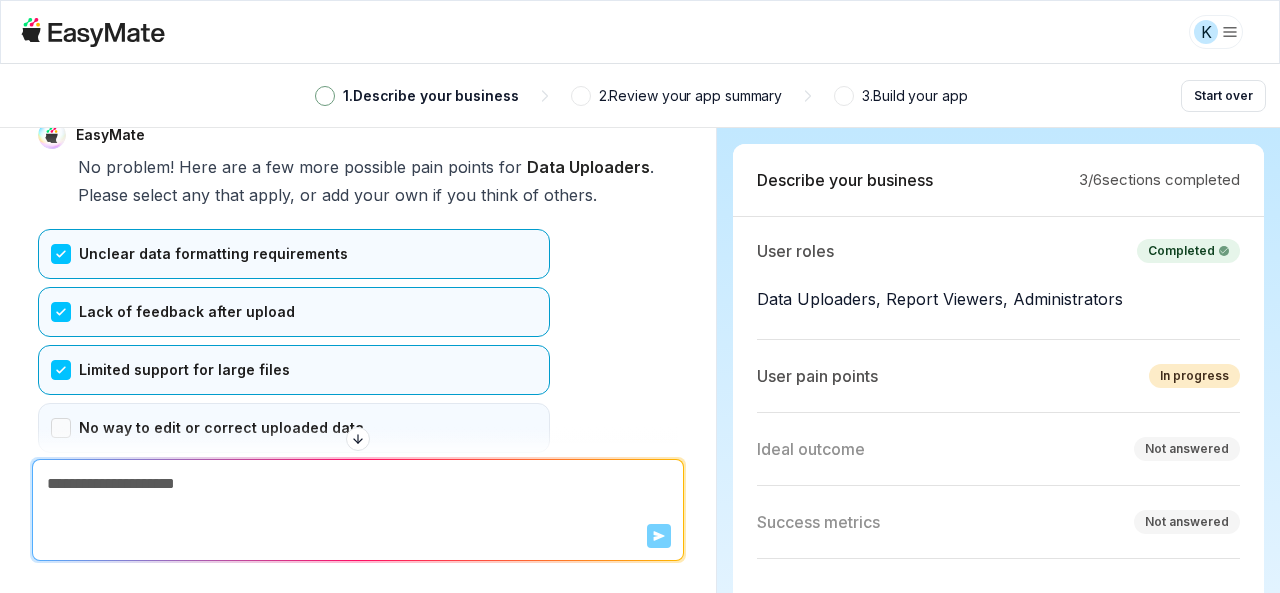 click on "No way to edit or correct uploaded data" at bounding box center (294, 428) 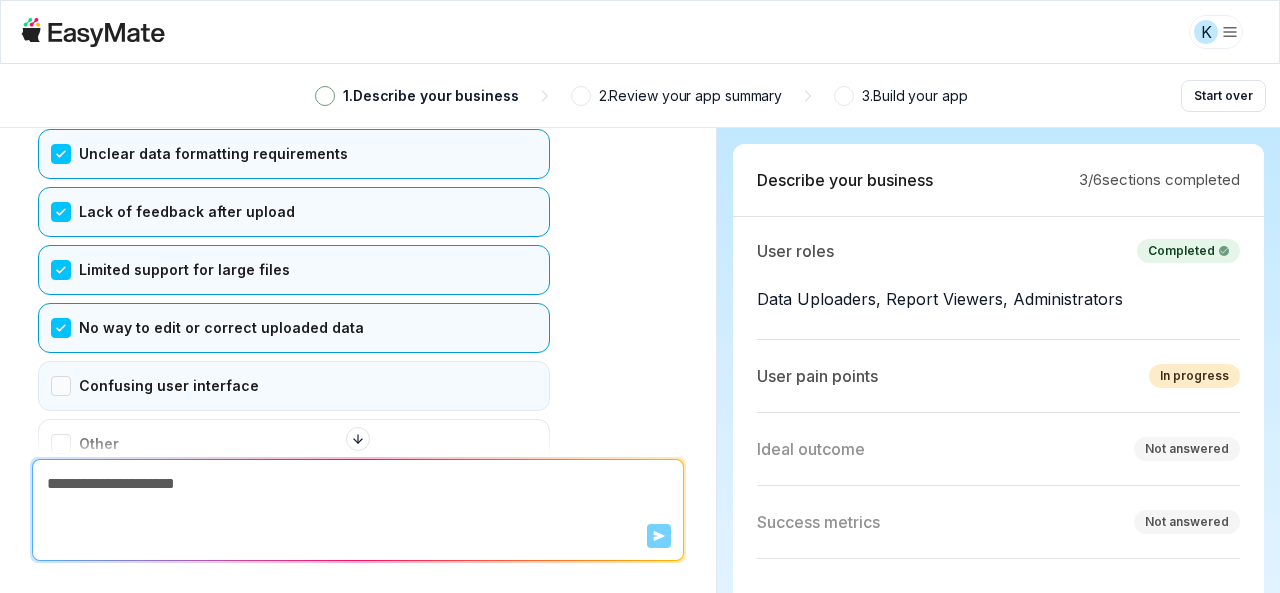 drag, startPoint x: 66, startPoint y: 324, endPoint x: 72, endPoint y: 311, distance: 14.3178215 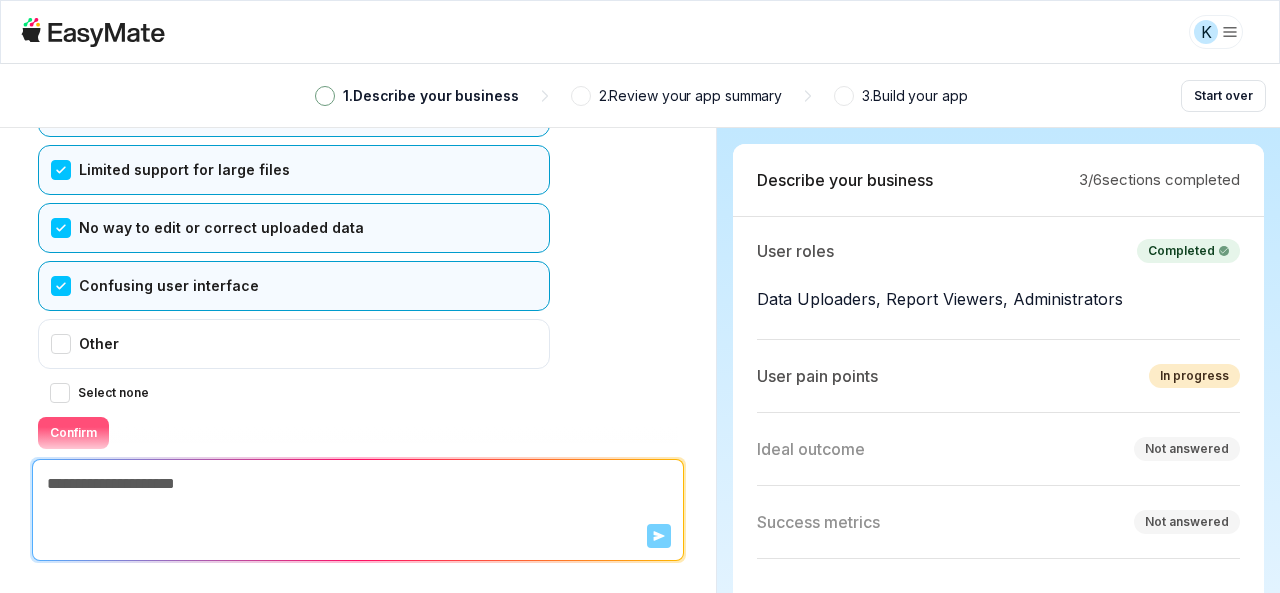 click on "Confirm" at bounding box center (73, 433) 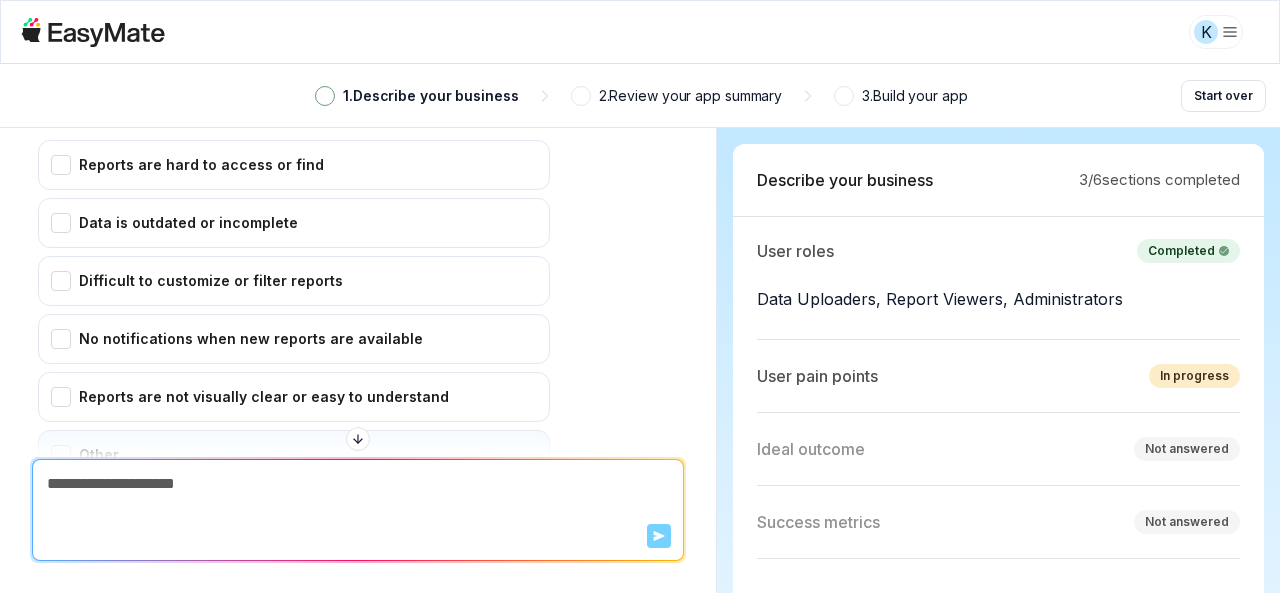 scroll, scrollTop: 5627, scrollLeft: 0, axis: vertical 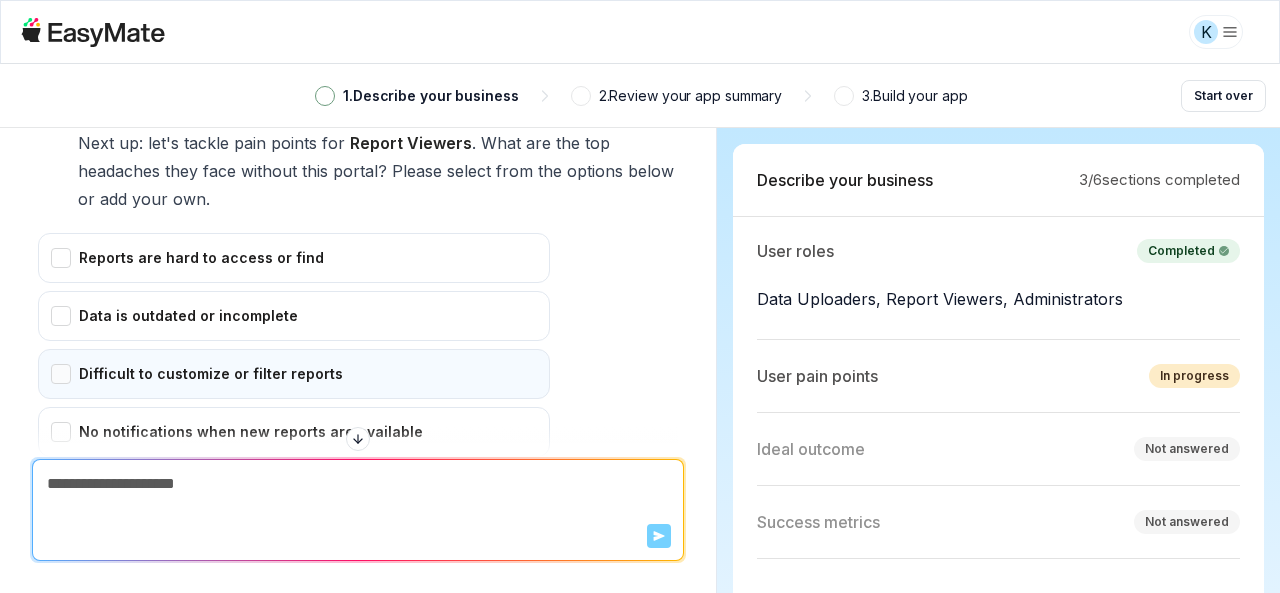 drag, startPoint x: 66, startPoint y: 366, endPoint x: 56, endPoint y: 321, distance: 46.09772 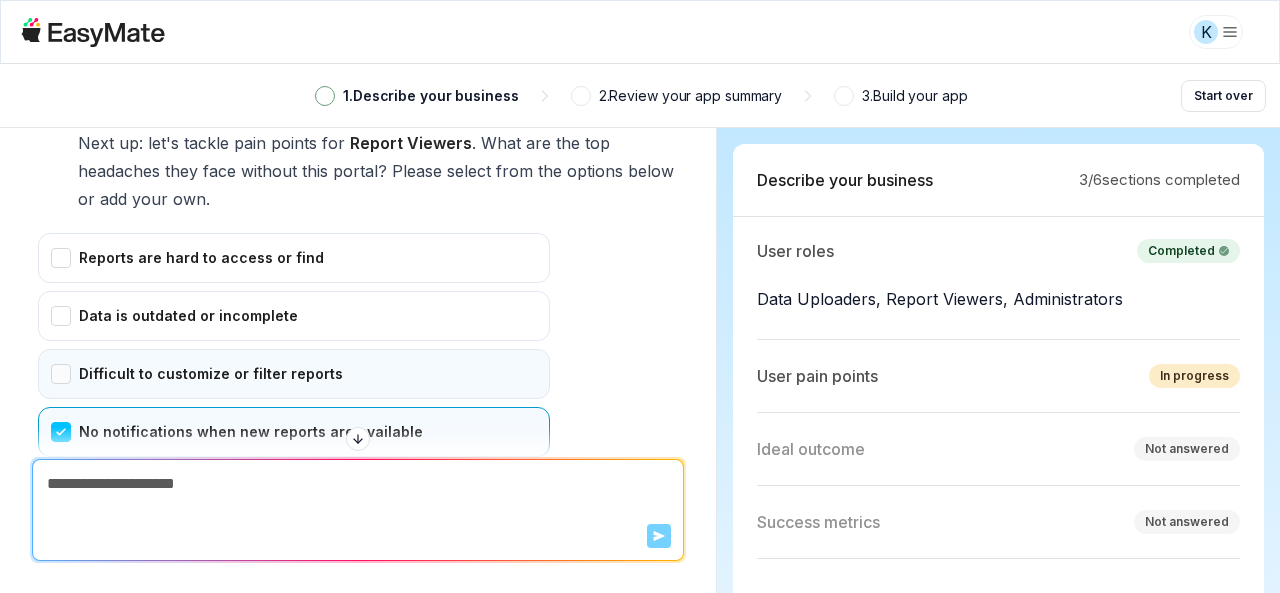drag, startPoint x: 56, startPoint y: 315, endPoint x: 55, endPoint y: 304, distance: 11.045361 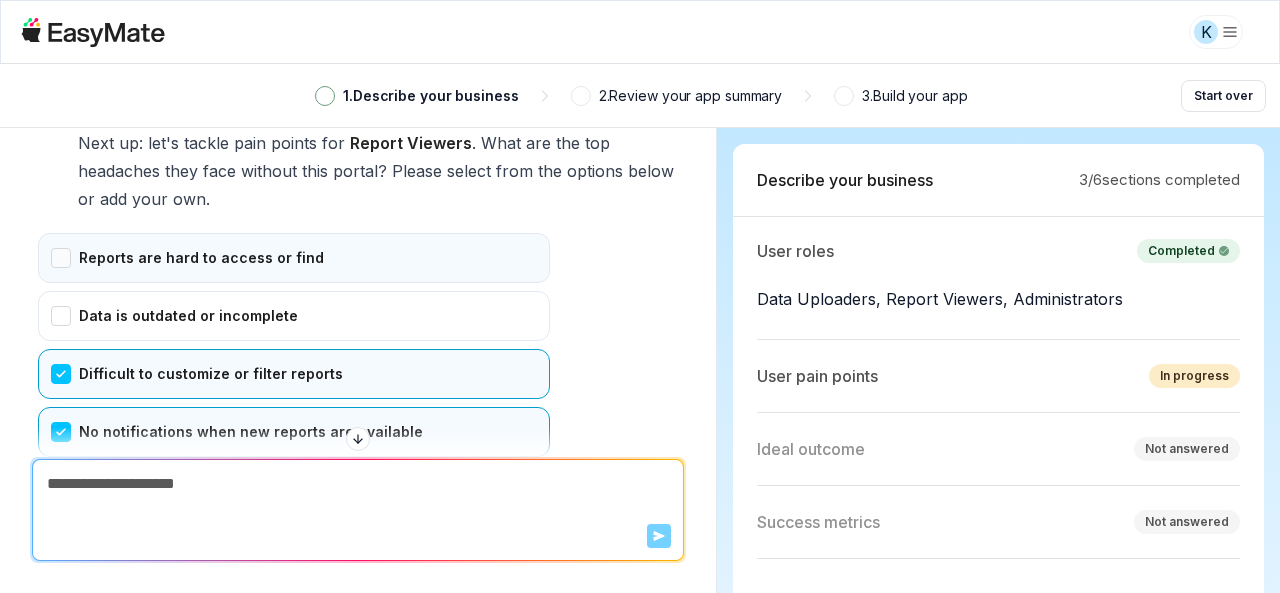 drag, startPoint x: 55, startPoint y: 252, endPoint x: 55, endPoint y: 209, distance: 43 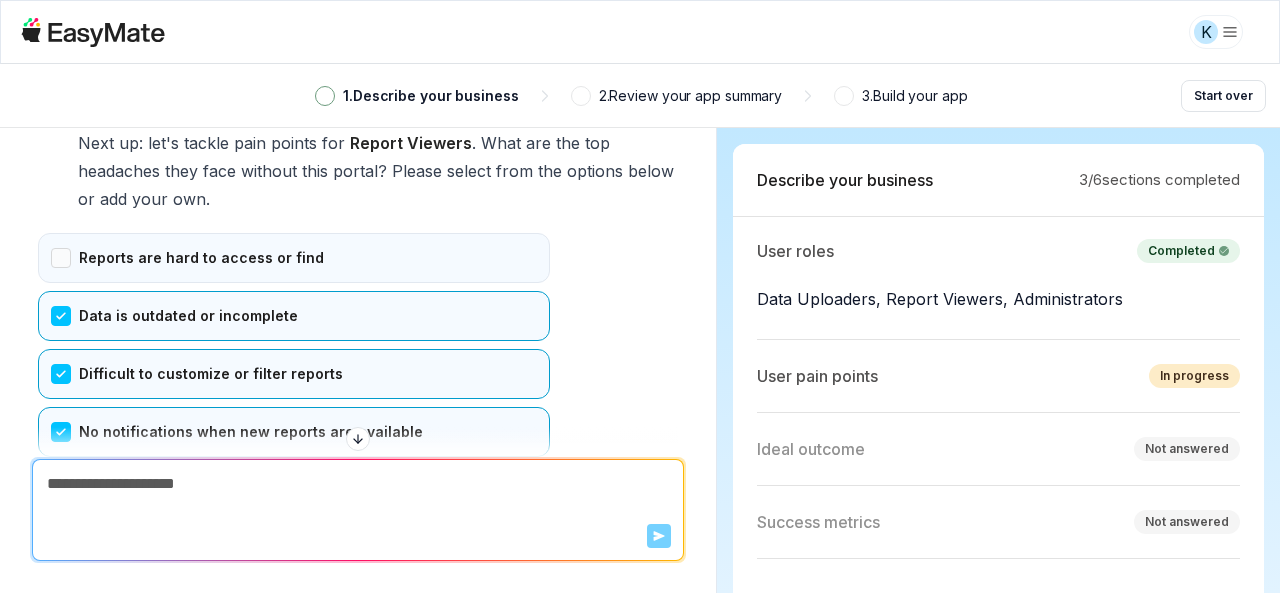 click on "Reports are hard to access or find" at bounding box center [294, 258] 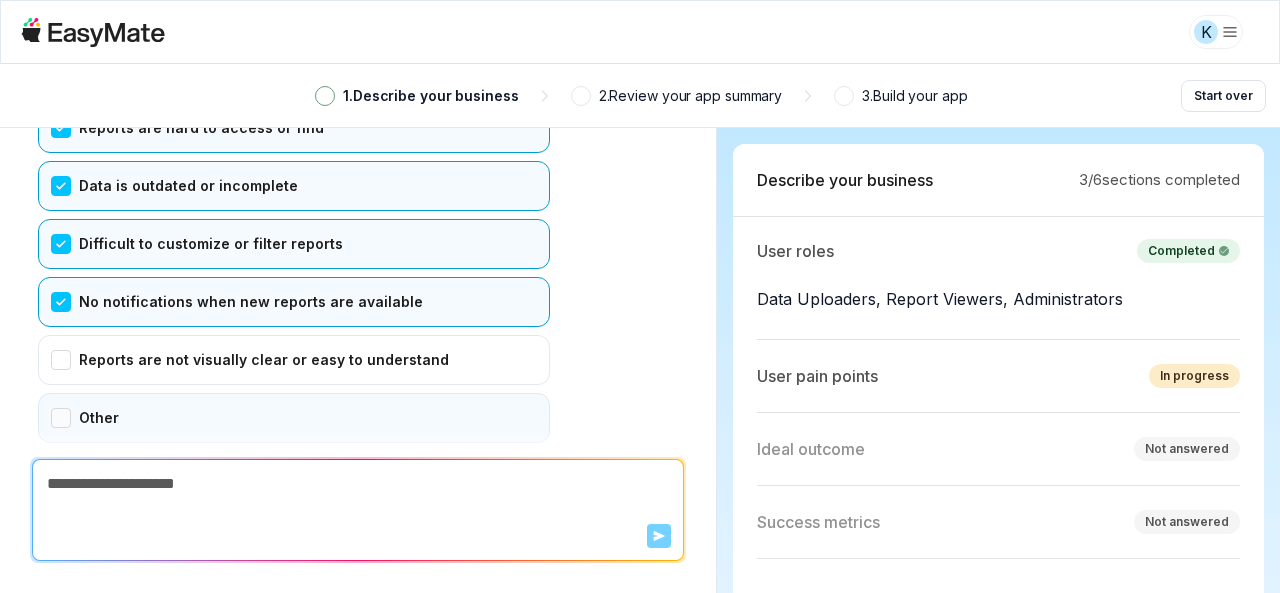scroll, scrollTop: 5827, scrollLeft: 0, axis: vertical 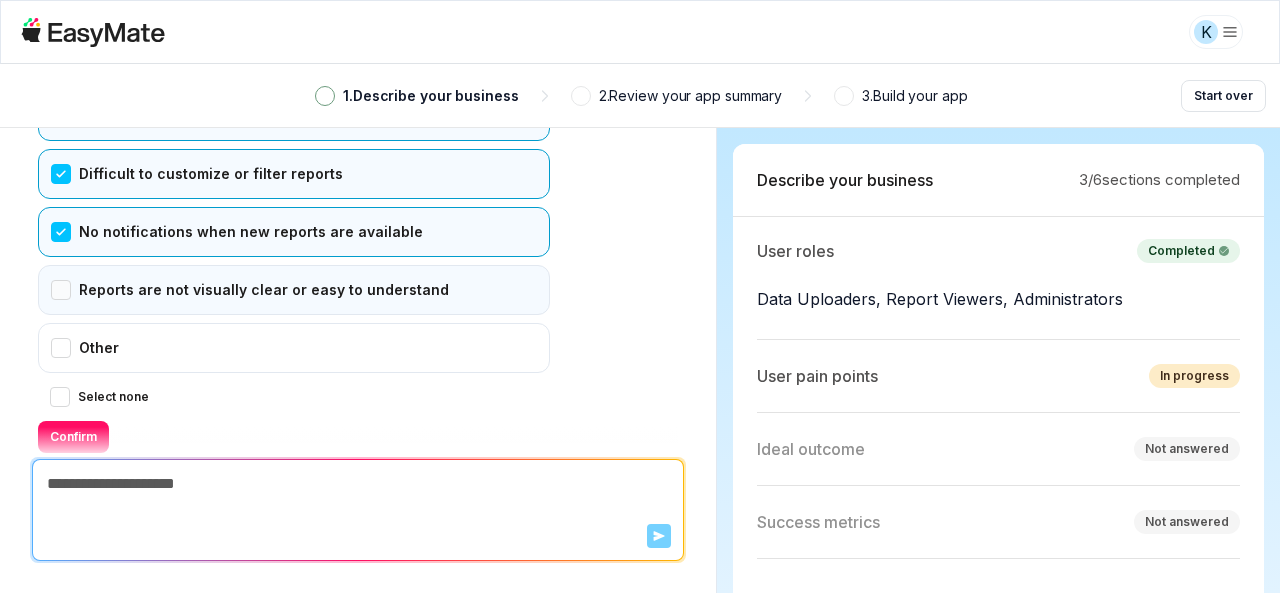 drag, startPoint x: 65, startPoint y: 225, endPoint x: 63, endPoint y: 237, distance: 12.165525 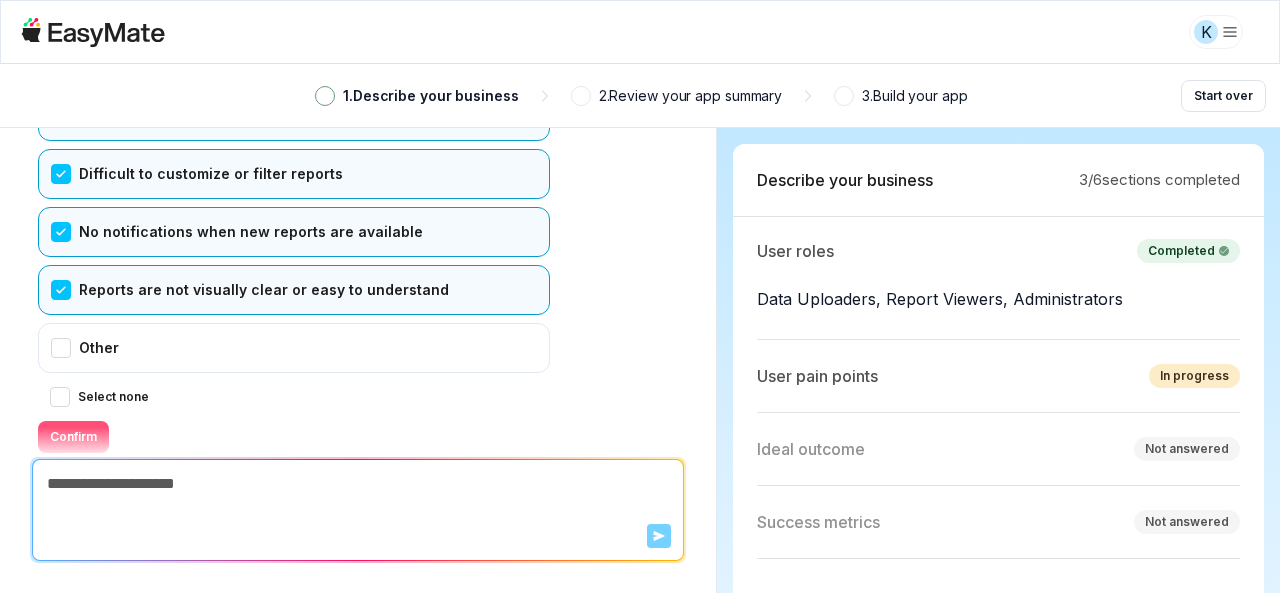click on "Confirm" at bounding box center (73, 437) 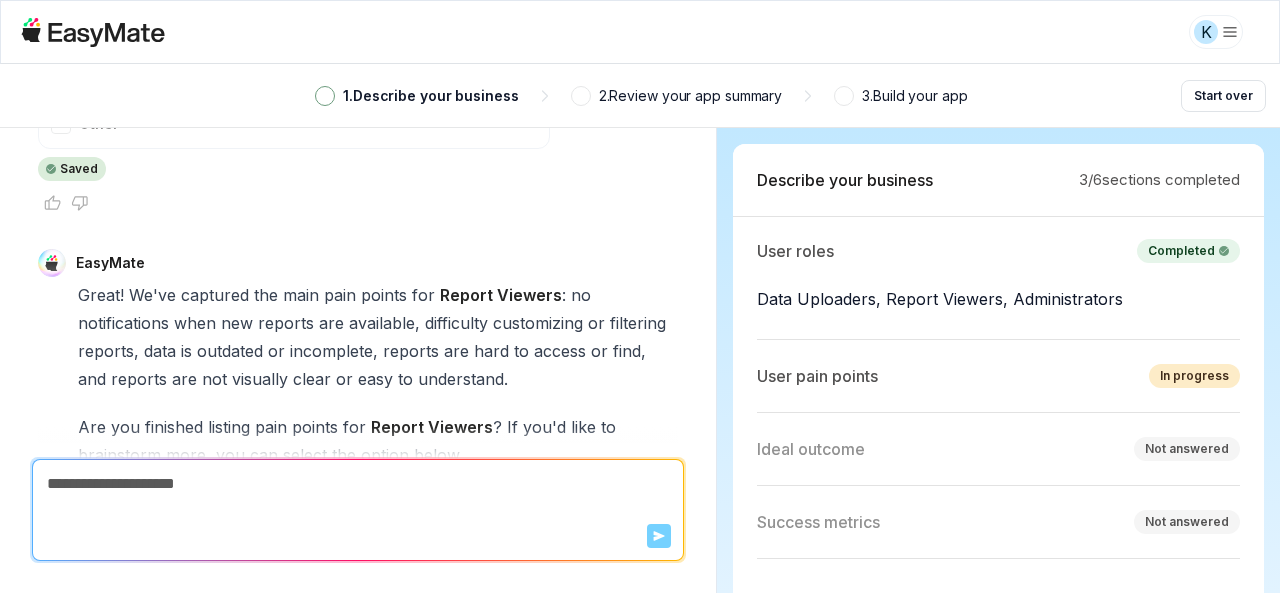 scroll, scrollTop: 6194, scrollLeft: 0, axis: vertical 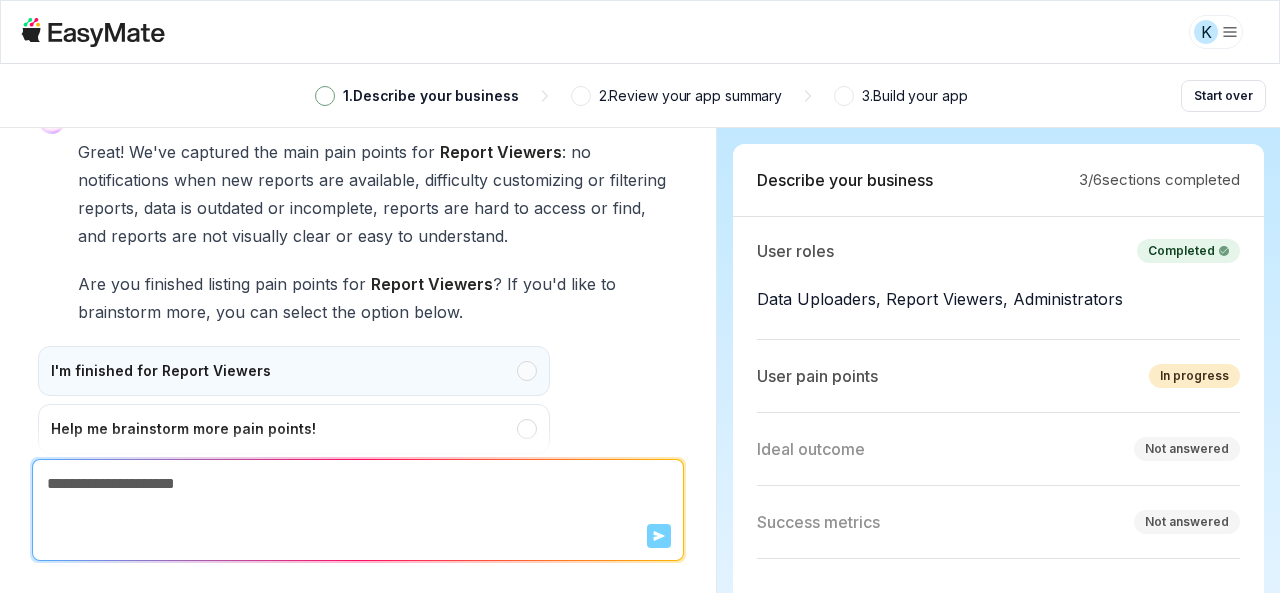 click on "I'm finished for Report Viewers" at bounding box center (294, 371) 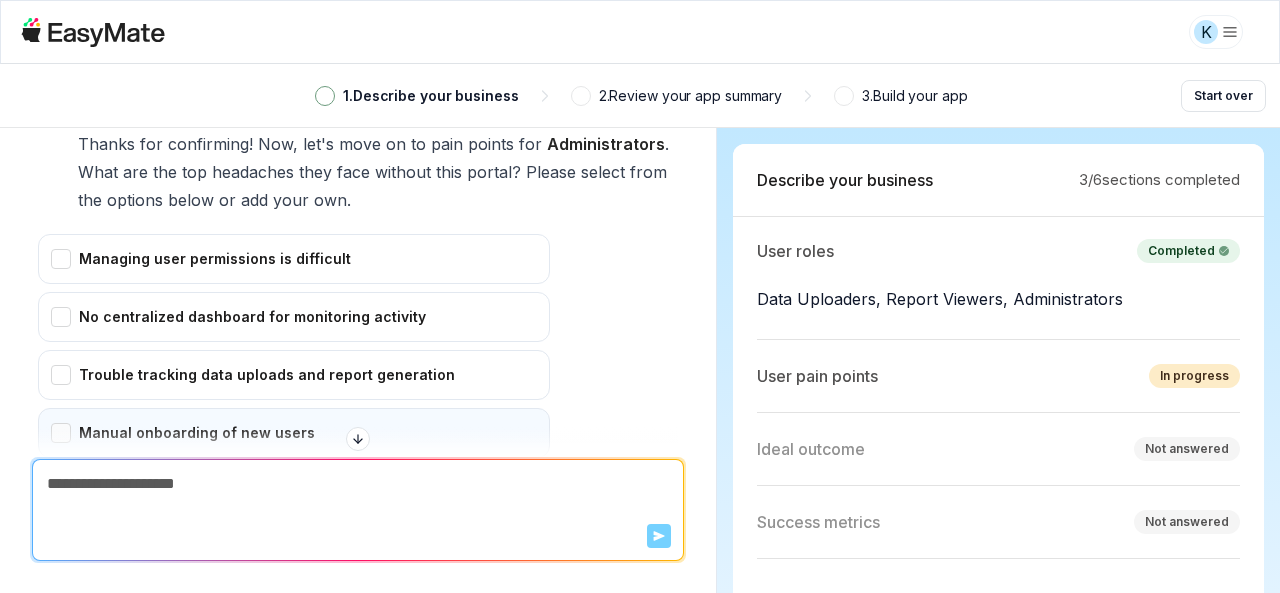 scroll, scrollTop: 6514, scrollLeft: 0, axis: vertical 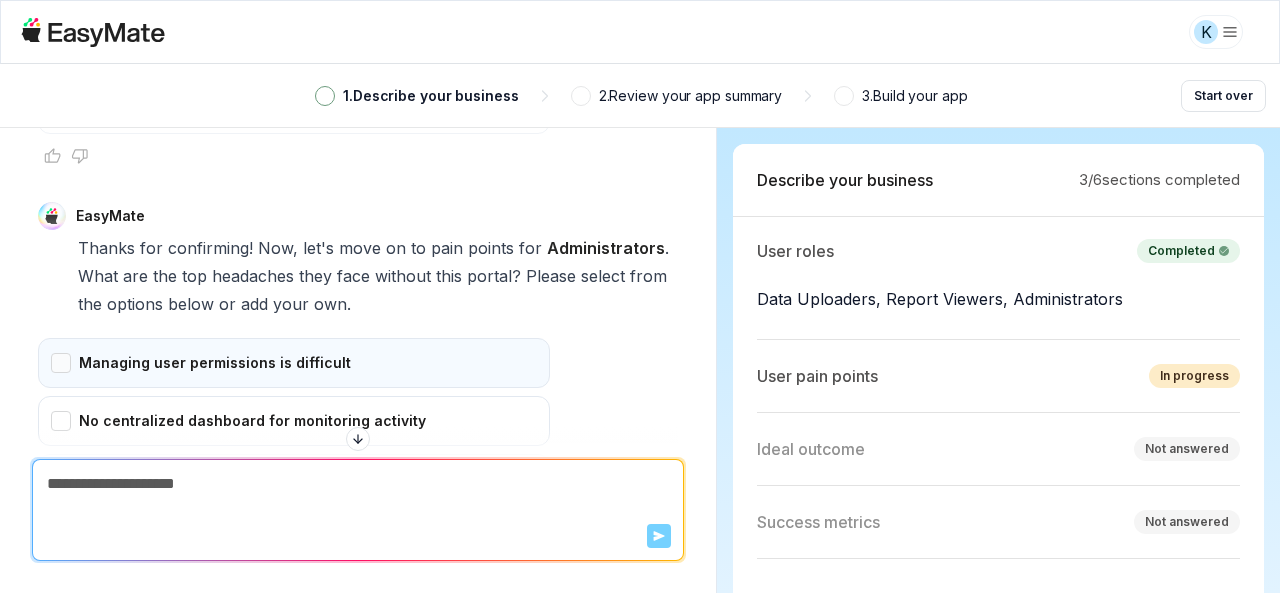 click on "Managing user permissions is difficult" at bounding box center (294, 363) 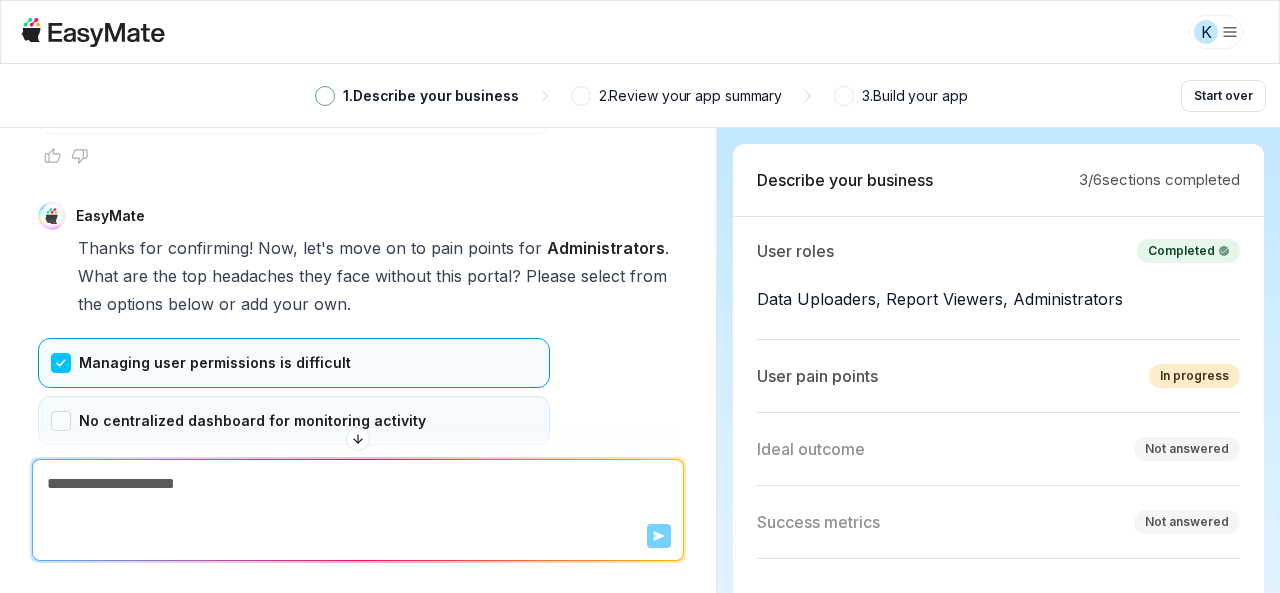 click on "No centralized dashboard for monitoring activity" at bounding box center [294, 421] 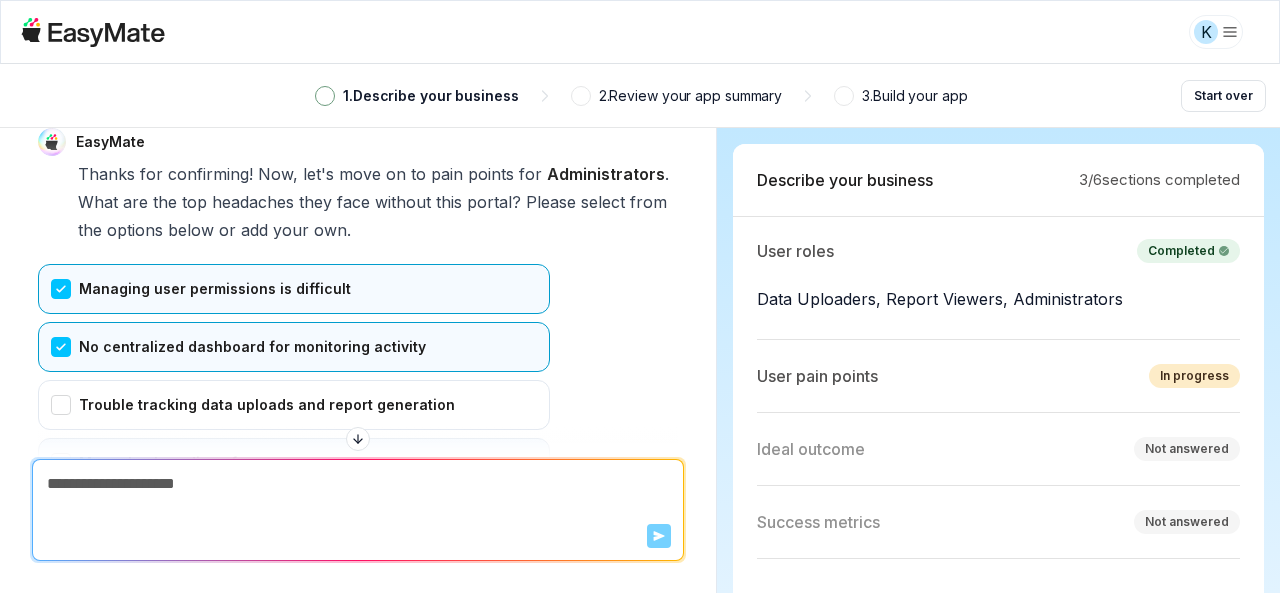 scroll, scrollTop: 6614, scrollLeft: 0, axis: vertical 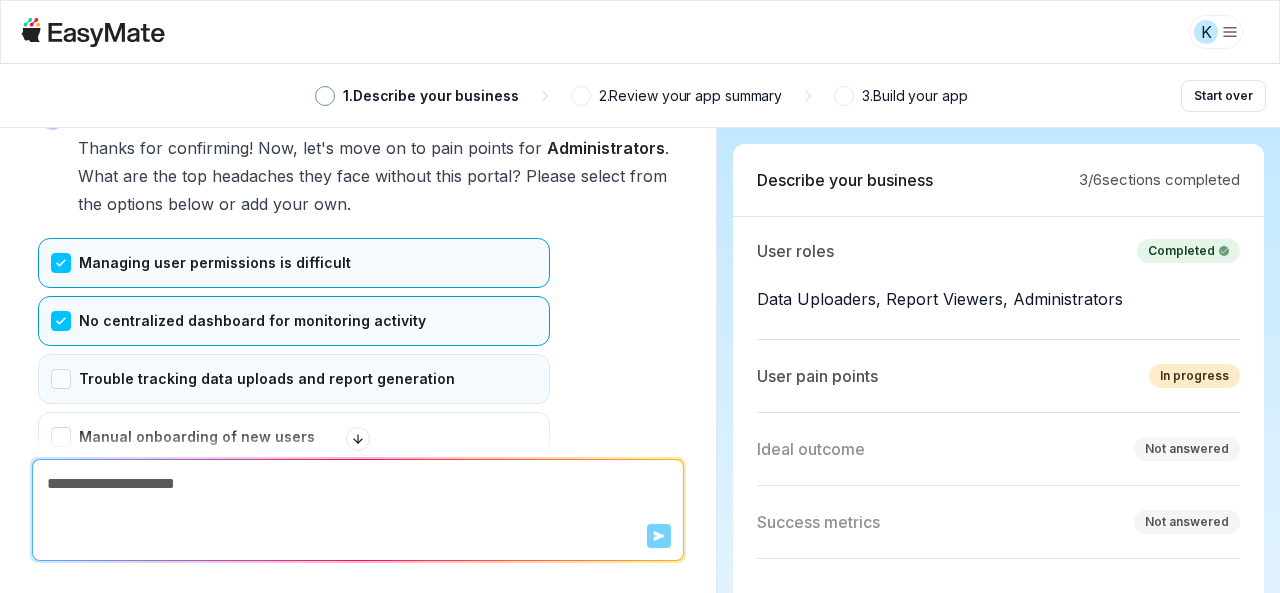 click on "Trouble tracking data uploads and report generation" at bounding box center [294, 379] 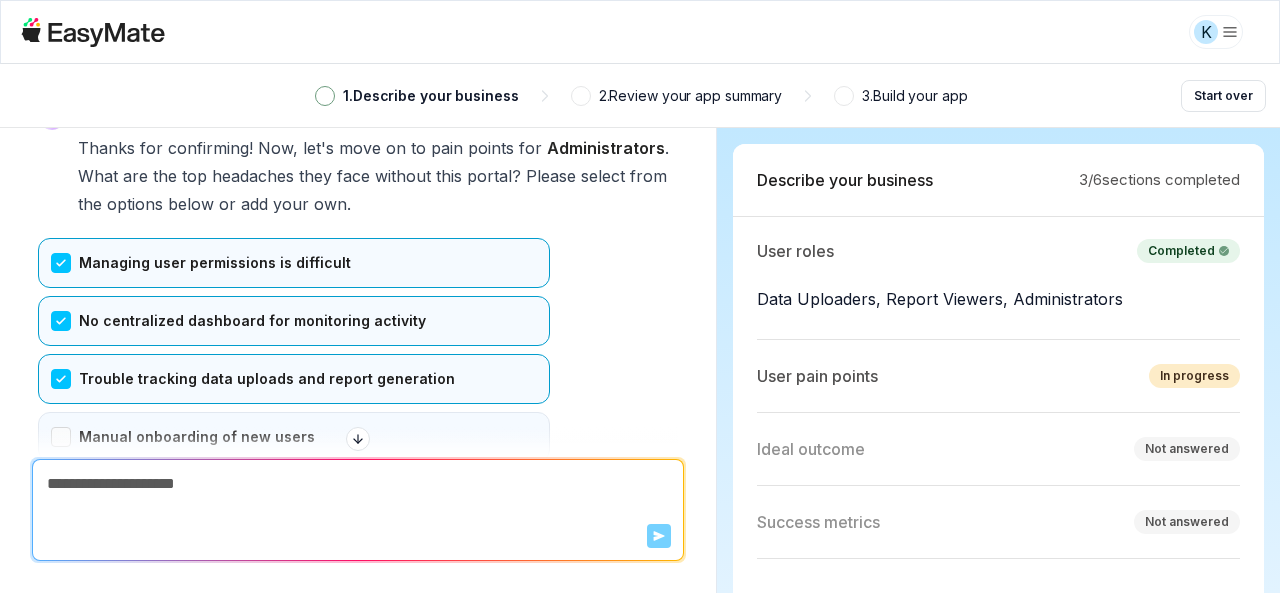 click on "Manual onboarding of new users" at bounding box center [294, 437] 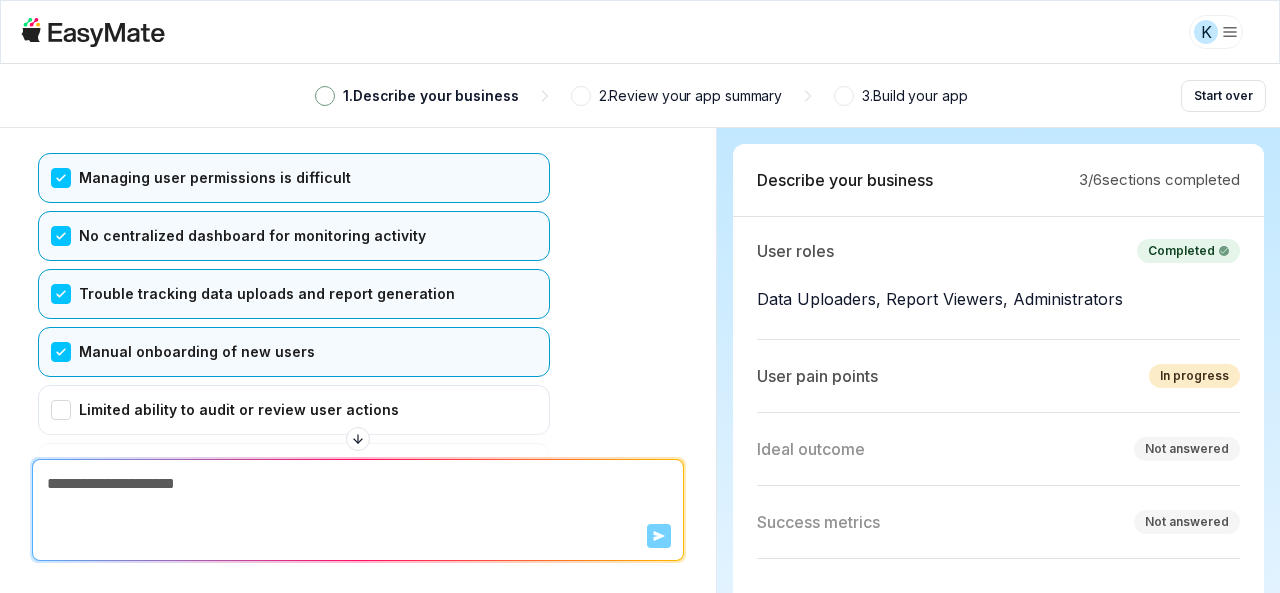 scroll, scrollTop: 6814, scrollLeft: 0, axis: vertical 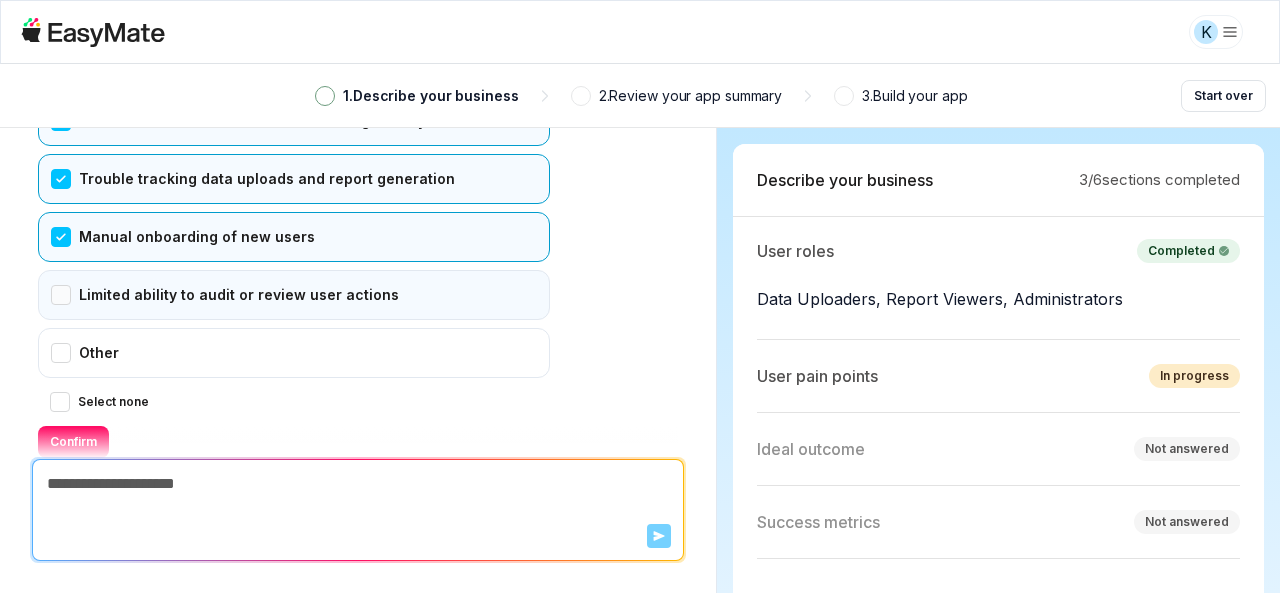 click on "Limited ability to audit or review user actions" at bounding box center (294, 295) 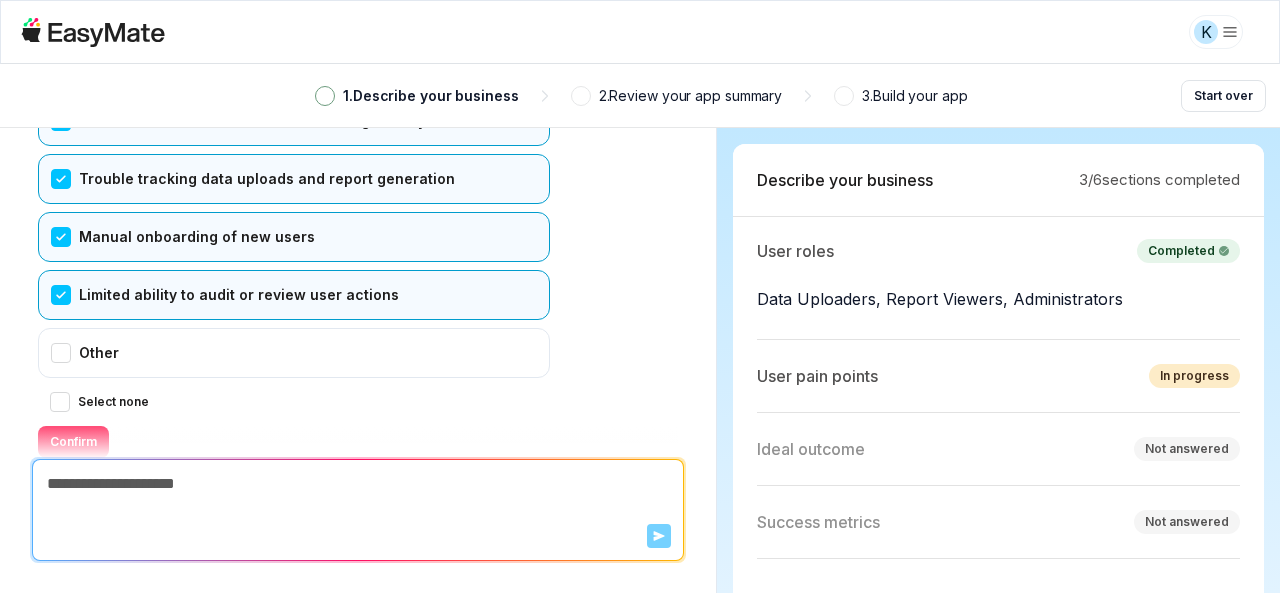 click on "Confirm" at bounding box center (73, 442) 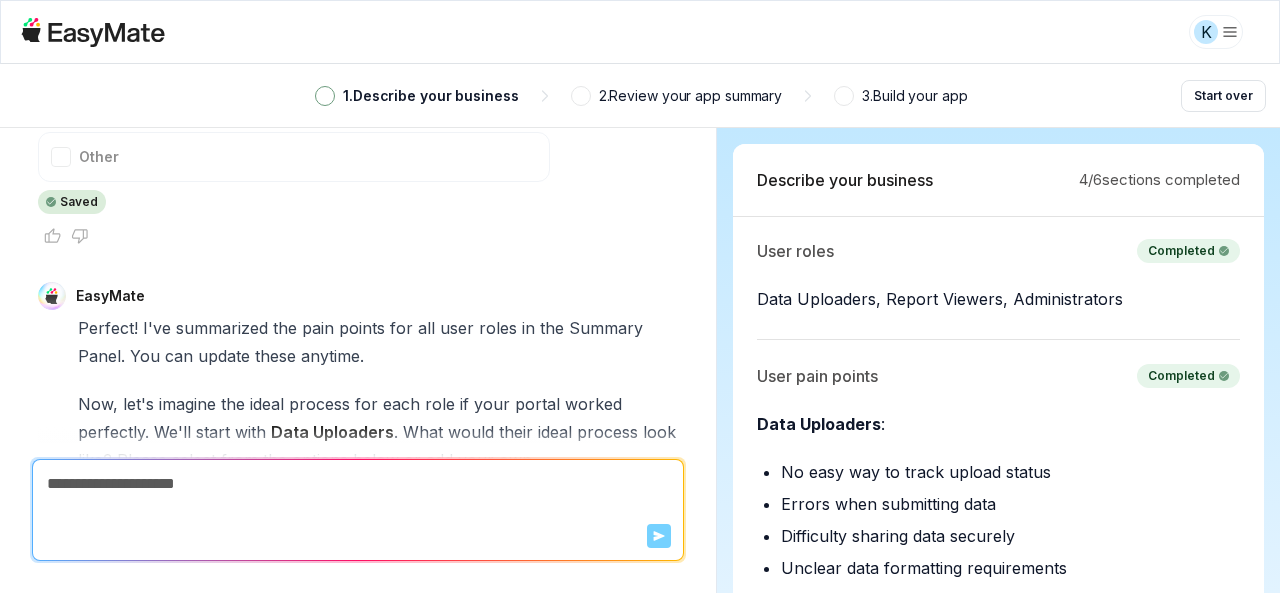 scroll, scrollTop: 7462, scrollLeft: 0, axis: vertical 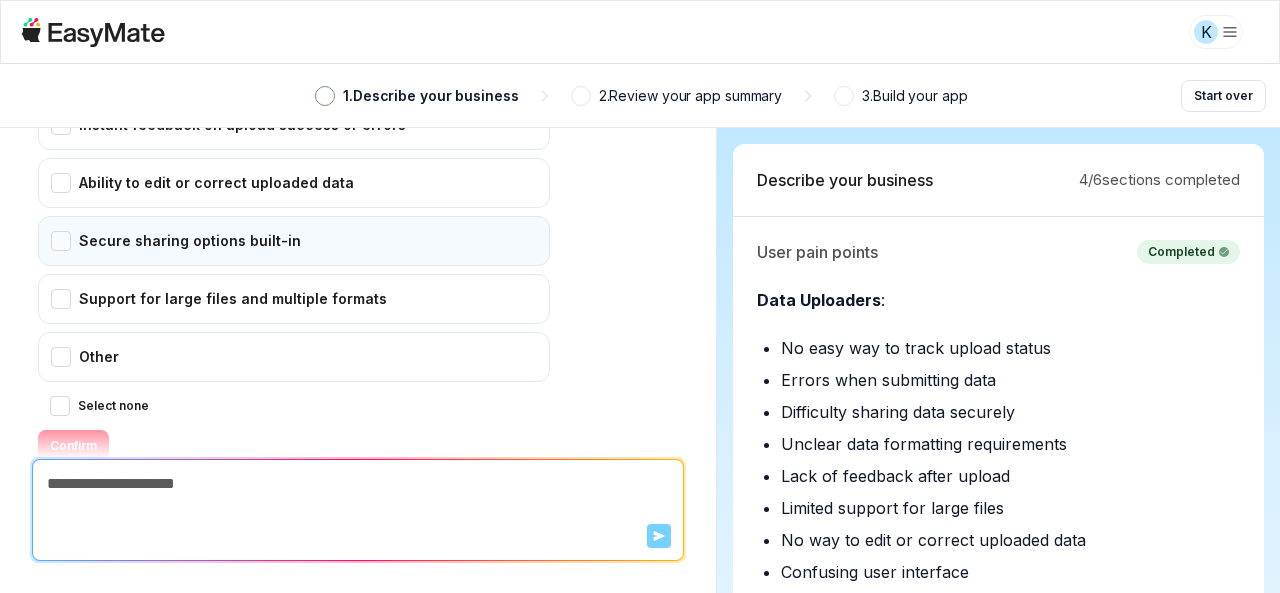 drag, startPoint x: 75, startPoint y: 226, endPoint x: 48, endPoint y: 185, distance: 49.09175 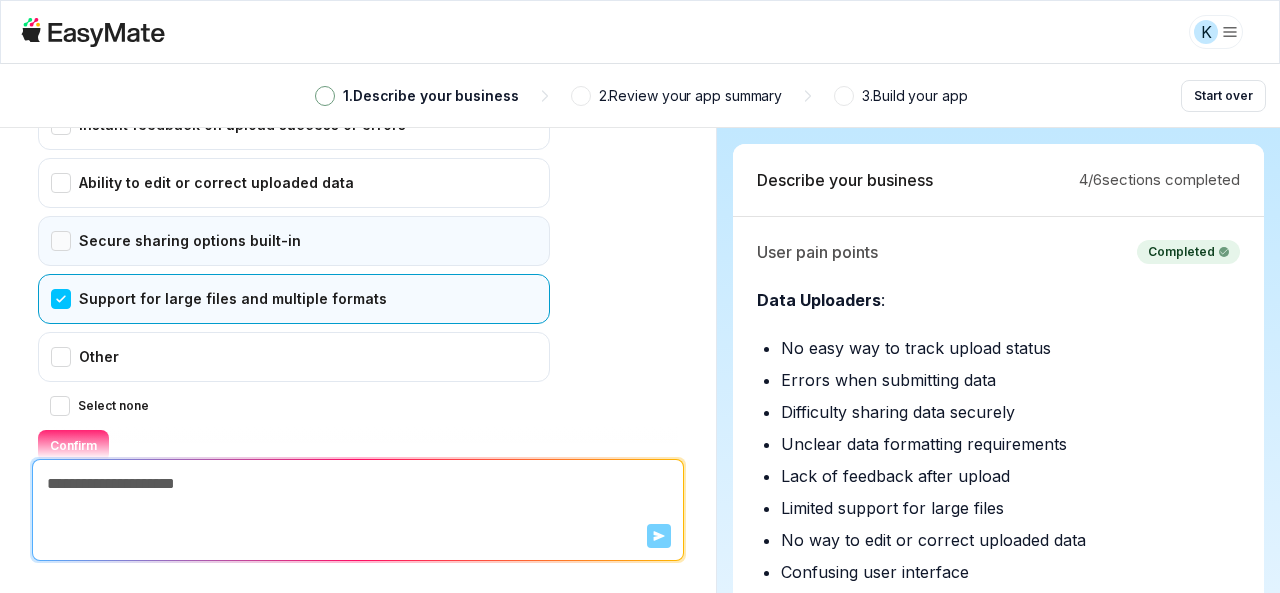 click on "Secure sharing options built-in" at bounding box center [294, 241] 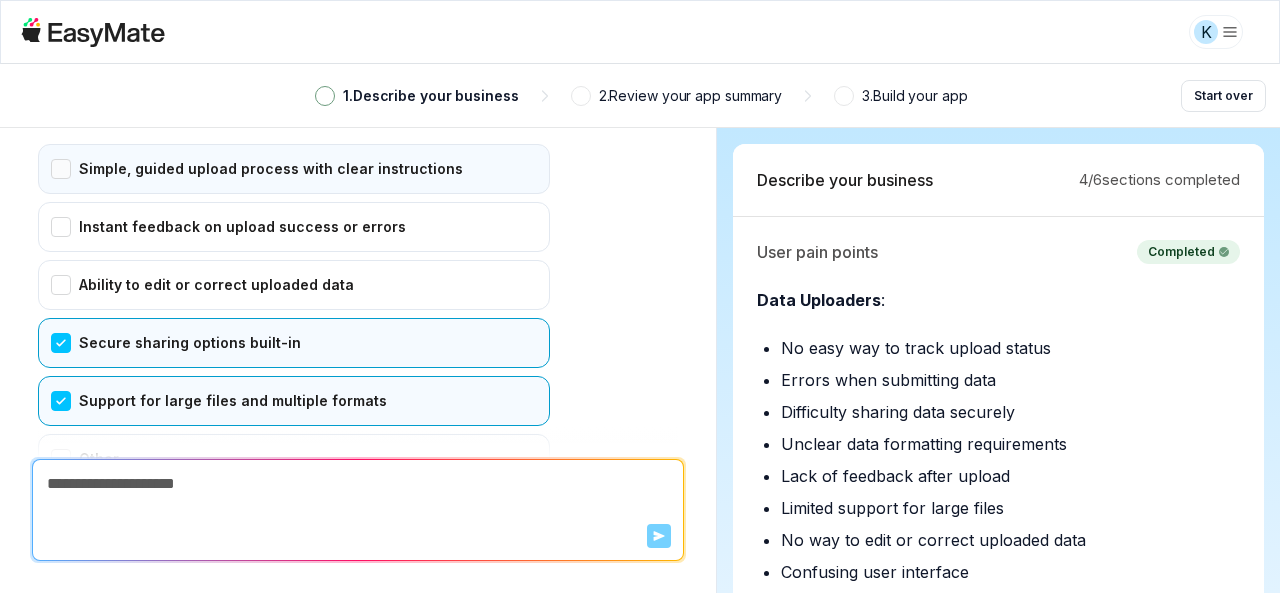 scroll, scrollTop: 7262, scrollLeft: 0, axis: vertical 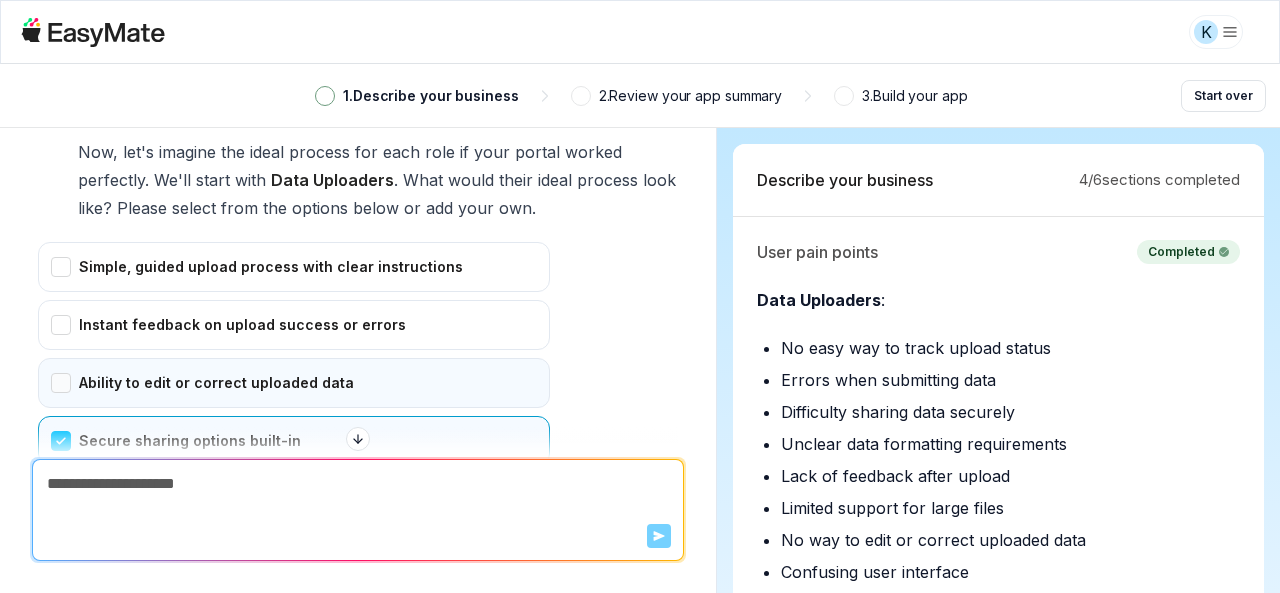 drag, startPoint x: 55, startPoint y: 302, endPoint x: 57, endPoint y: 256, distance: 46.043457 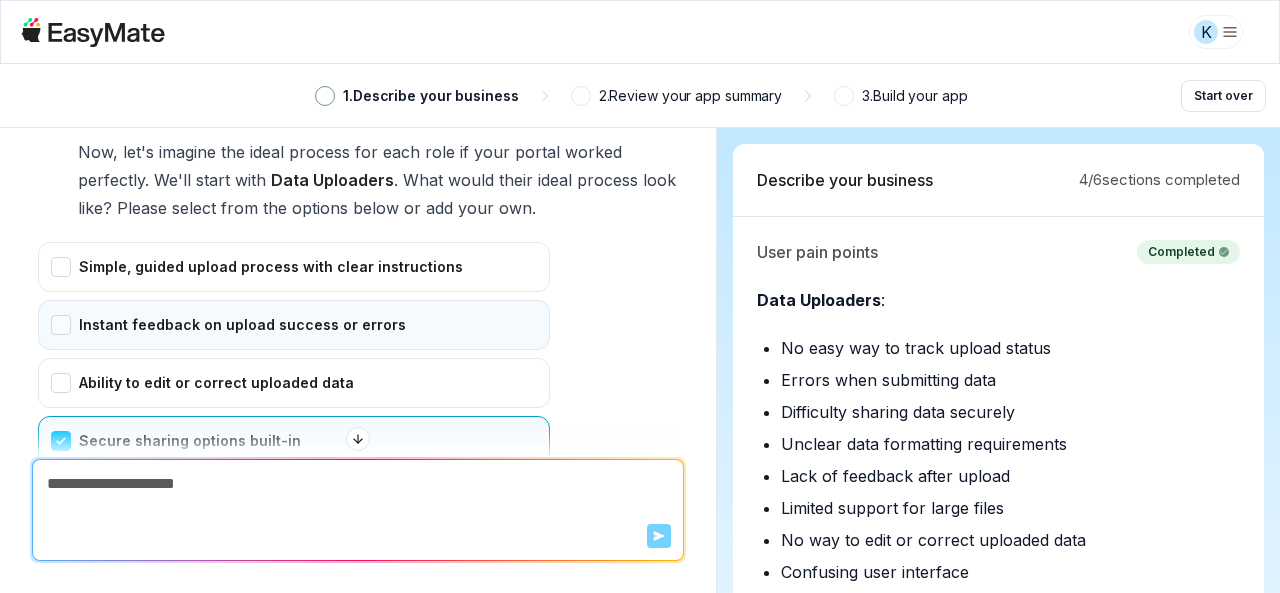 click on "Ability to edit or correct uploaded data" at bounding box center [294, 383] 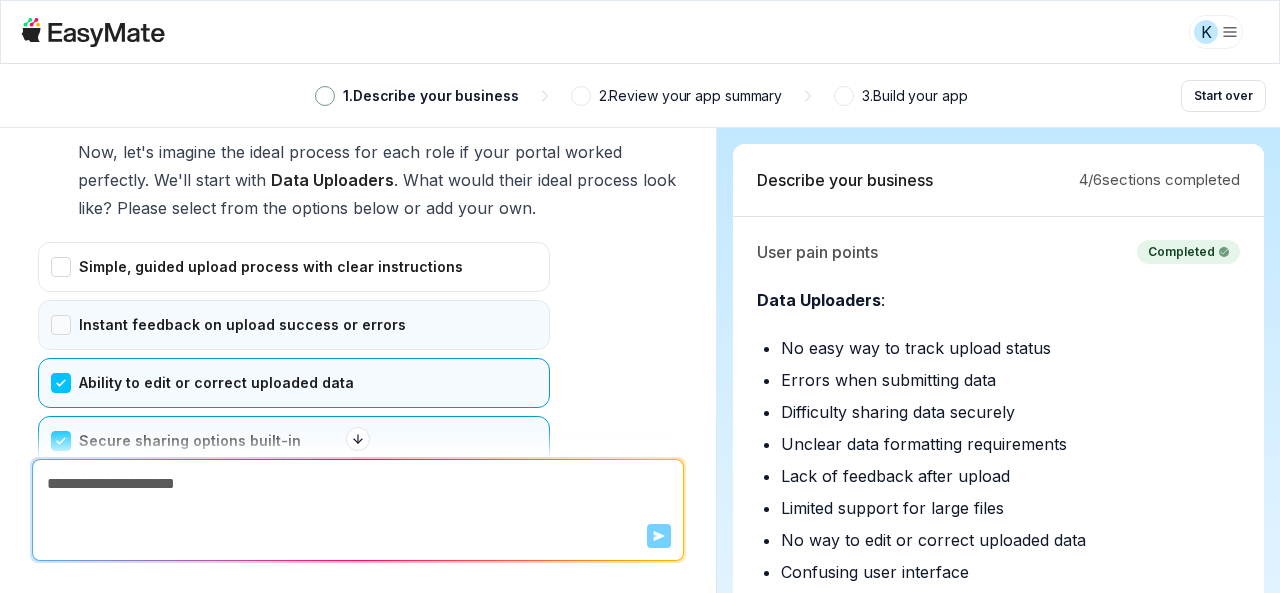 drag, startPoint x: 57, startPoint y: 255, endPoint x: 57, endPoint y: 233, distance: 22 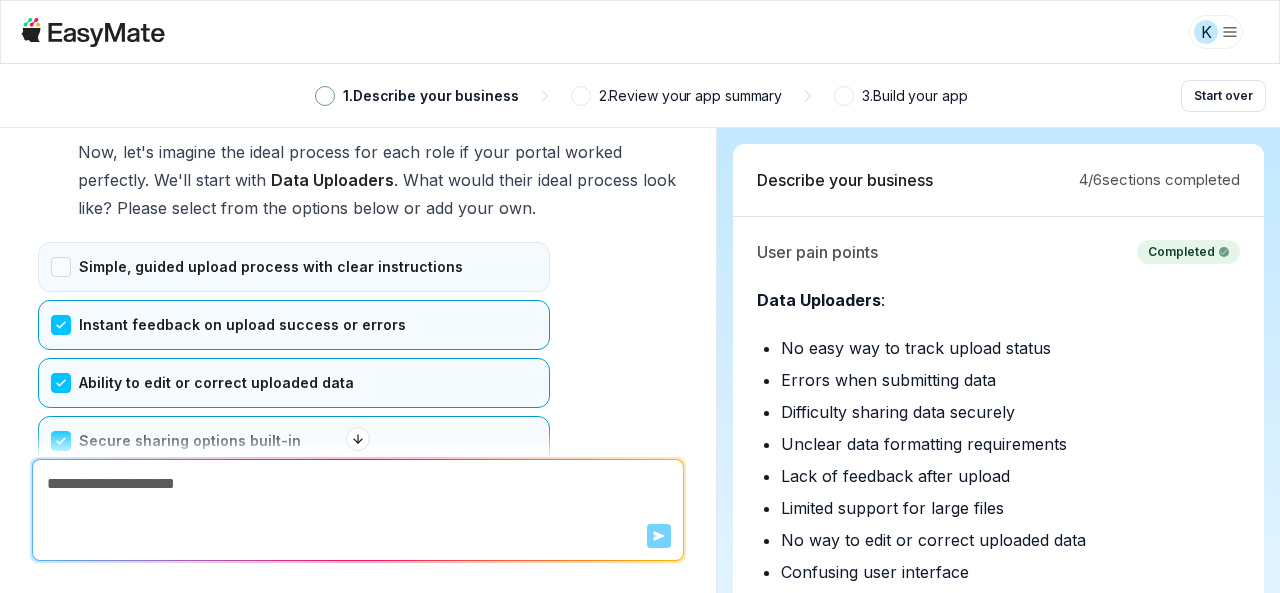 click on "Simple, guided upload process with clear instructions" at bounding box center (294, 267) 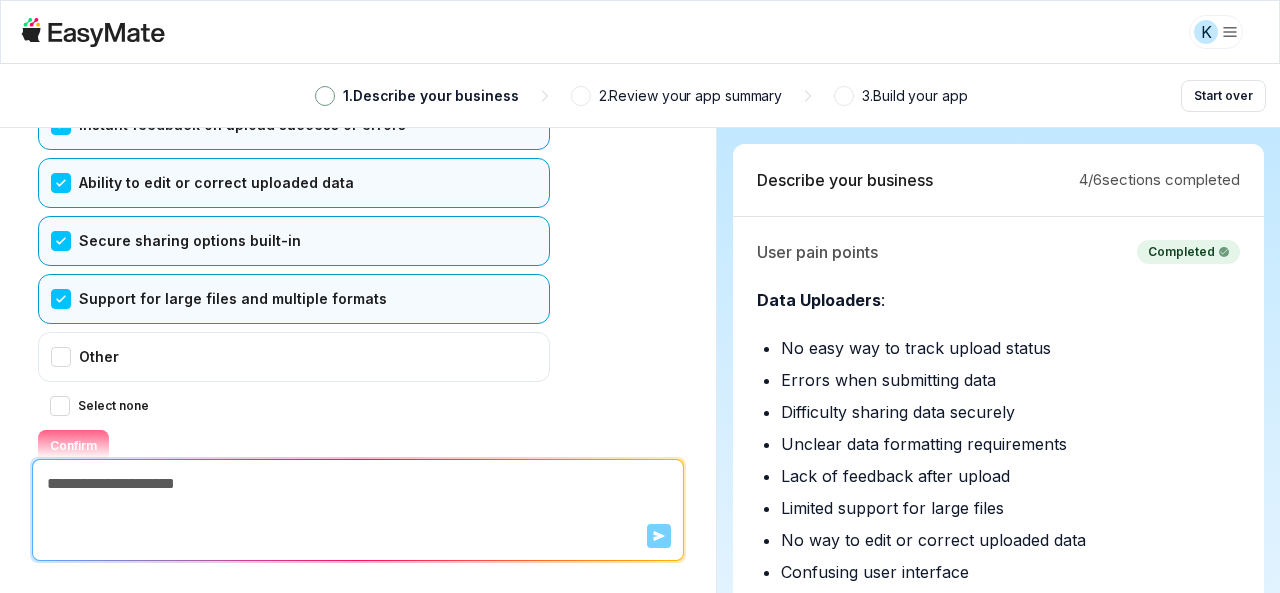 click on "Confirm" at bounding box center [73, 446] 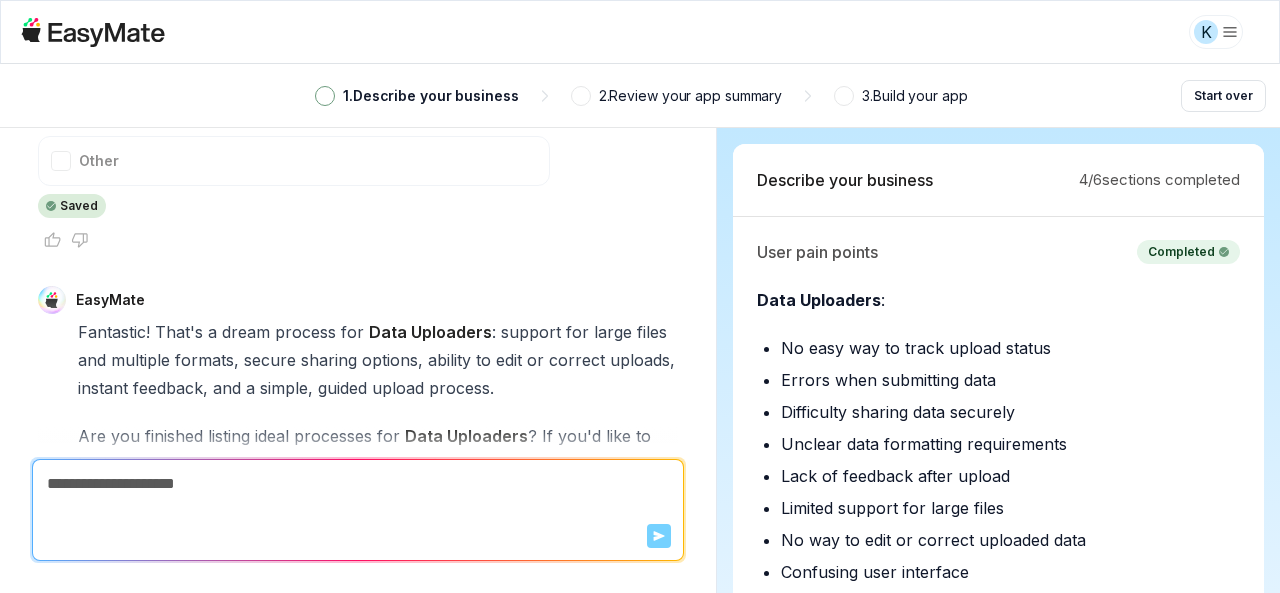 scroll, scrollTop: 7800, scrollLeft: 0, axis: vertical 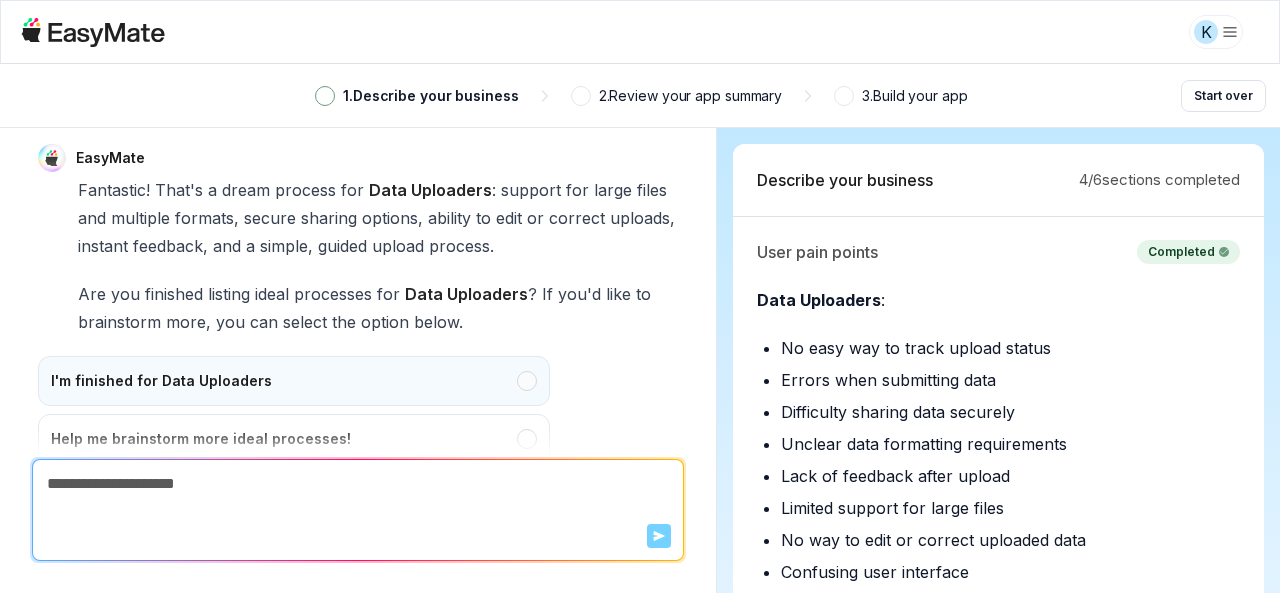 click on "I'm finished for Data Uploaders" at bounding box center (294, 381) 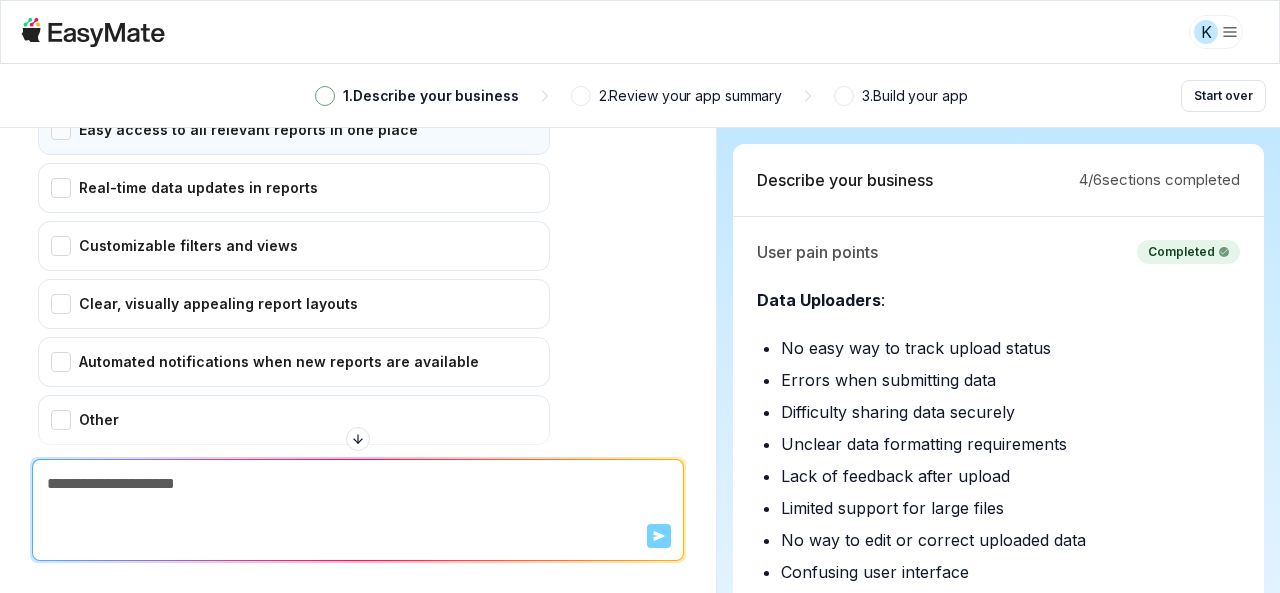 scroll, scrollTop: 8420, scrollLeft: 0, axis: vertical 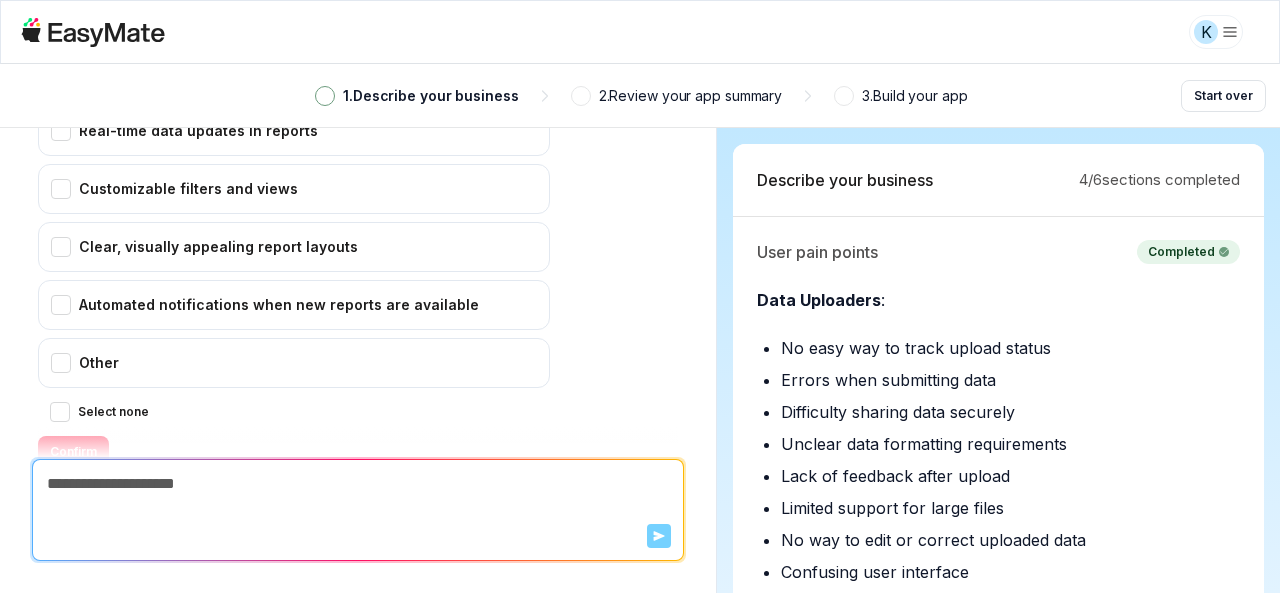 click on "Data Uploaders :
No easy way to track upload status
Errors when submitting data
Difficulty sharing data securely
Unclear data formatting requirements
Lack of feedback after upload
Limited support for large files
No way to edit or correct uploaded data
Confusing user interface
Report Viewers :
No notifications when new reports are available
Difficult to customize or filter reports
Data is outdated or incomplete
Reports are hard to access or find
Reports are not visually clear or easy to understand
Administrators :
Managing user permissions is difficult
No centralized dashboard for monitoring activity
Trouble tracking data uploads and report generation
Manual onboarding of new users
Limited ability to audit or review user actions" at bounding box center (998, 612) 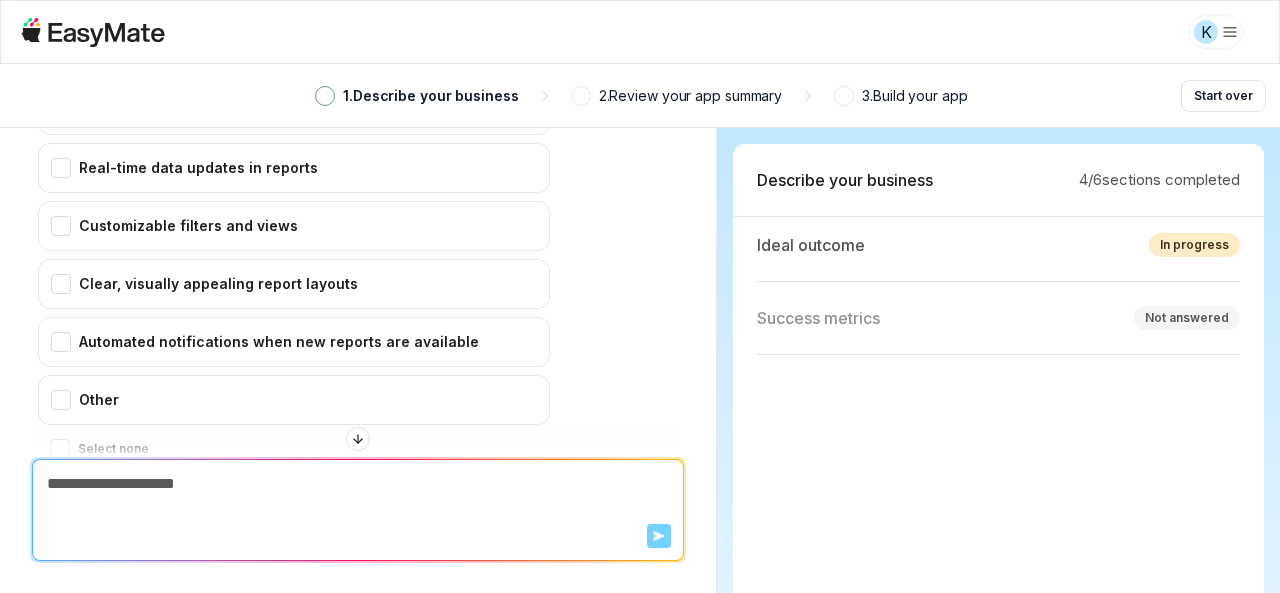 scroll, scrollTop: 8220, scrollLeft: 0, axis: vertical 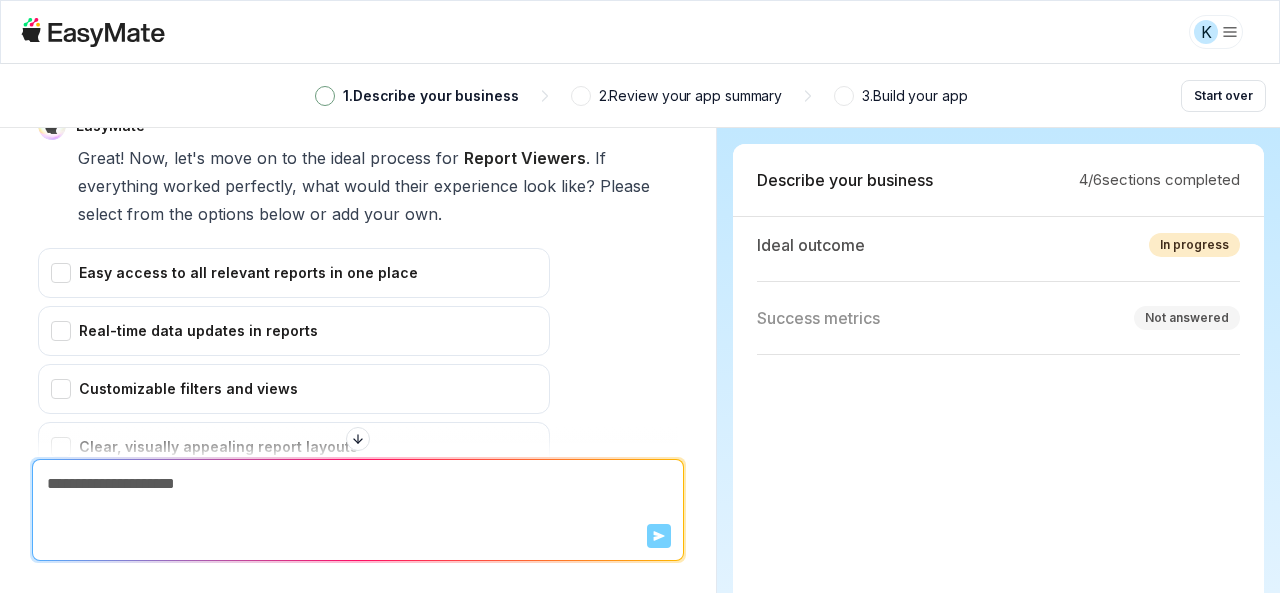type on "*" 